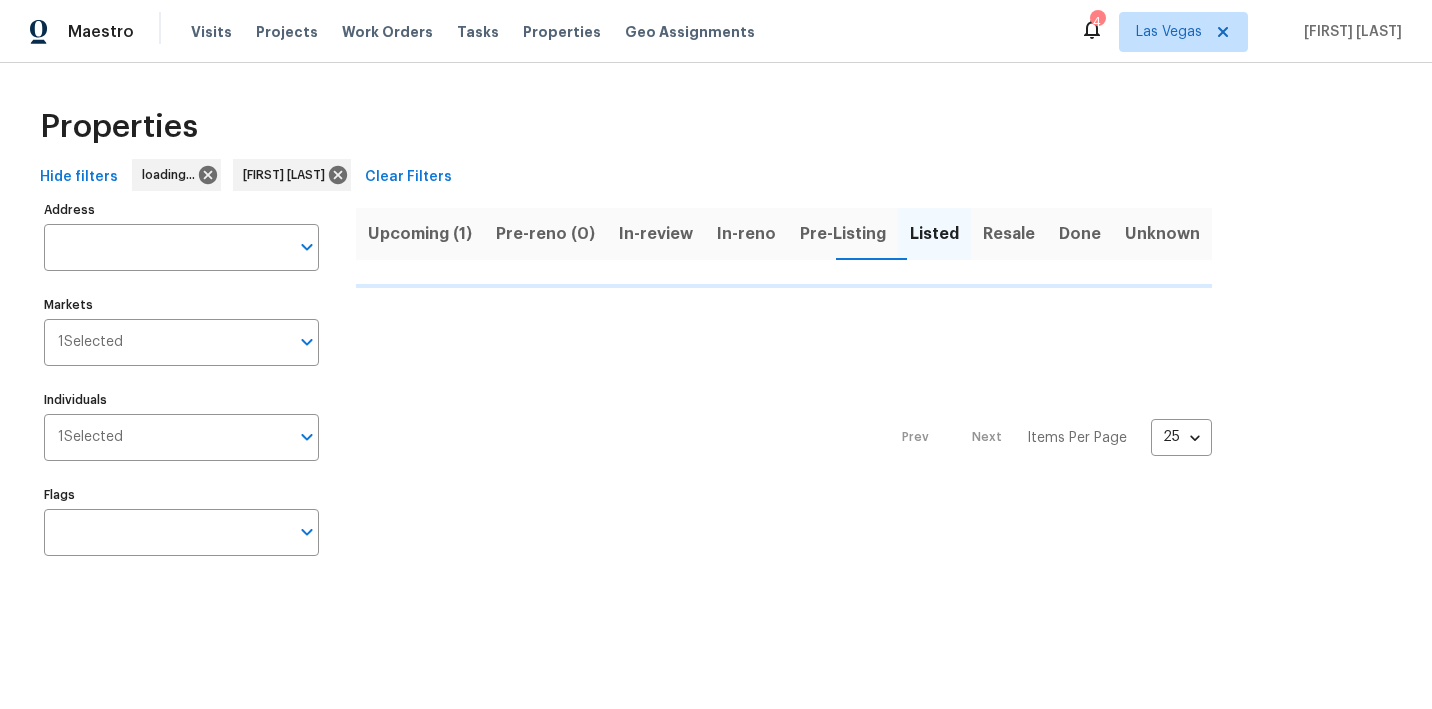 scroll, scrollTop: 0, scrollLeft: 0, axis: both 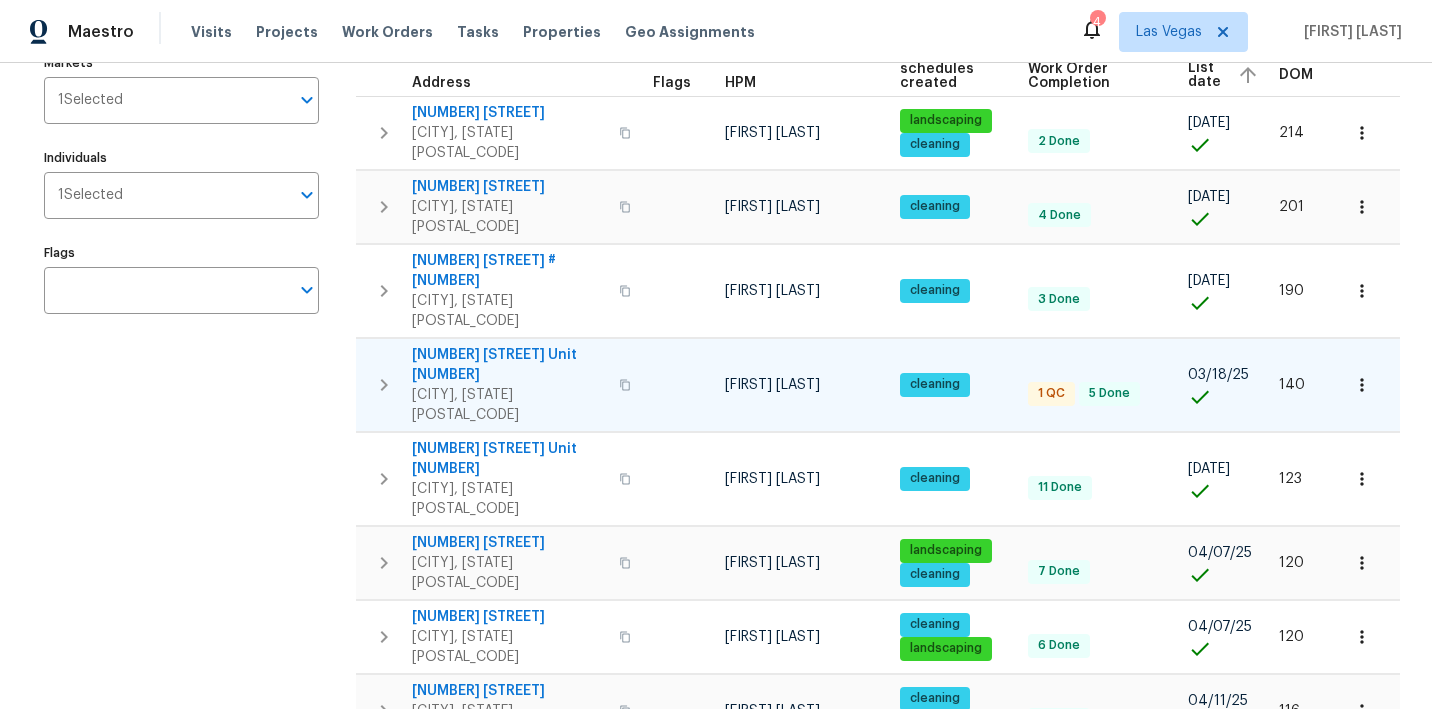 click on "1575 W Warm Springs Rd Unit 1111" at bounding box center (509, 365) 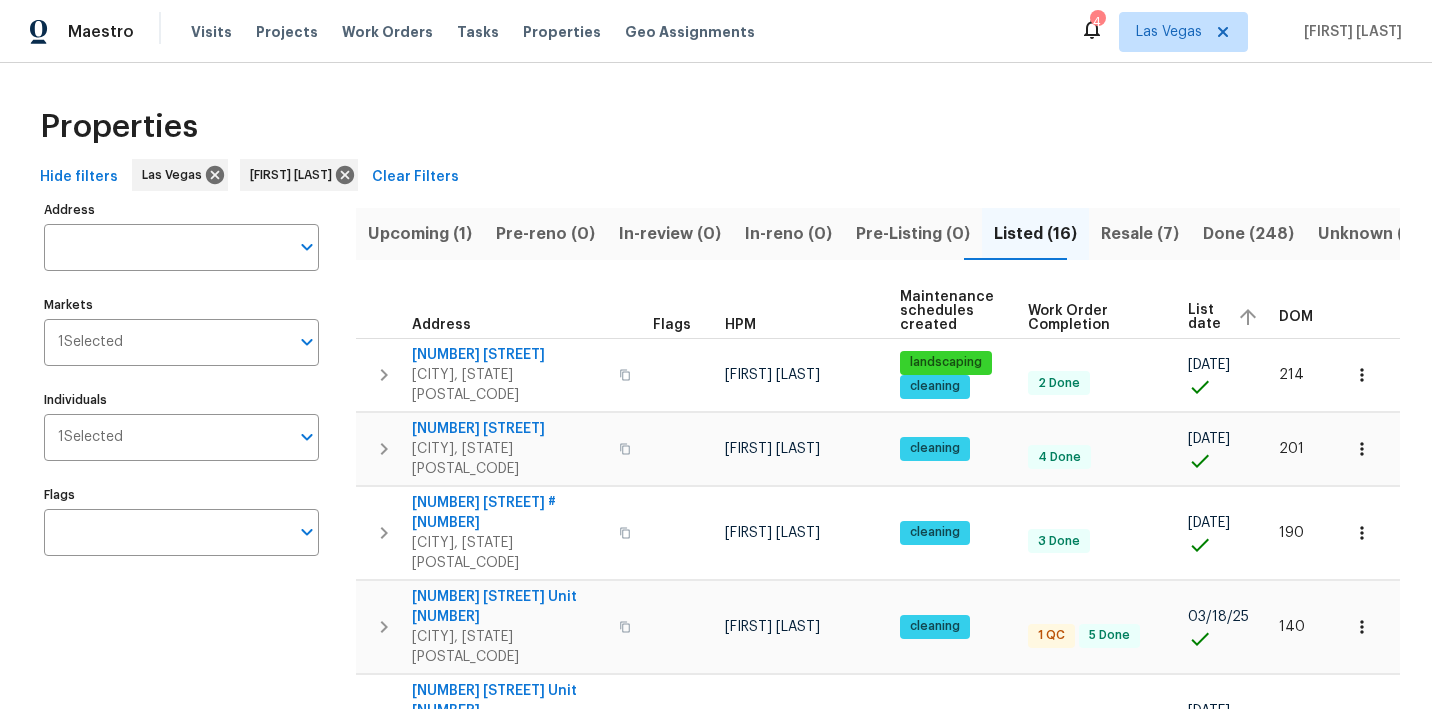 scroll, scrollTop: 0, scrollLeft: 0, axis: both 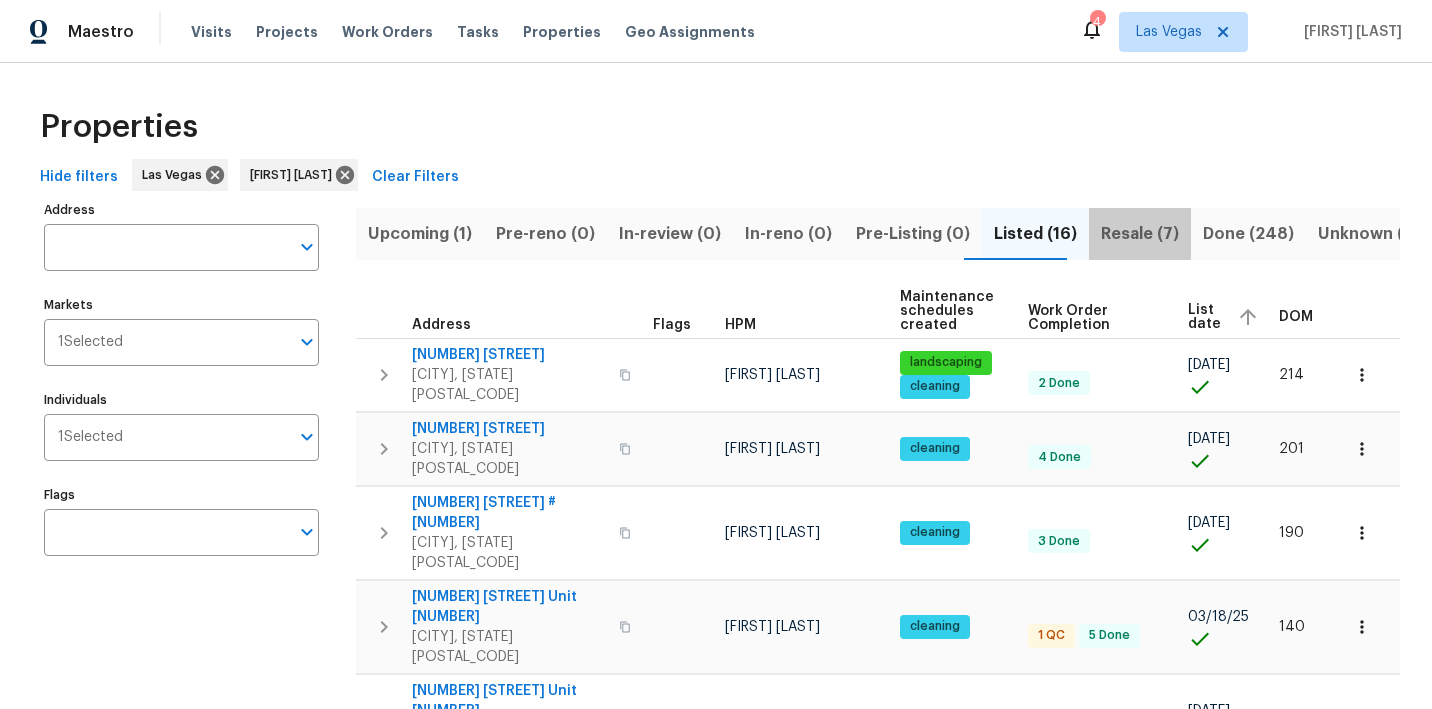 click on "Resale (7)" at bounding box center [1140, 234] 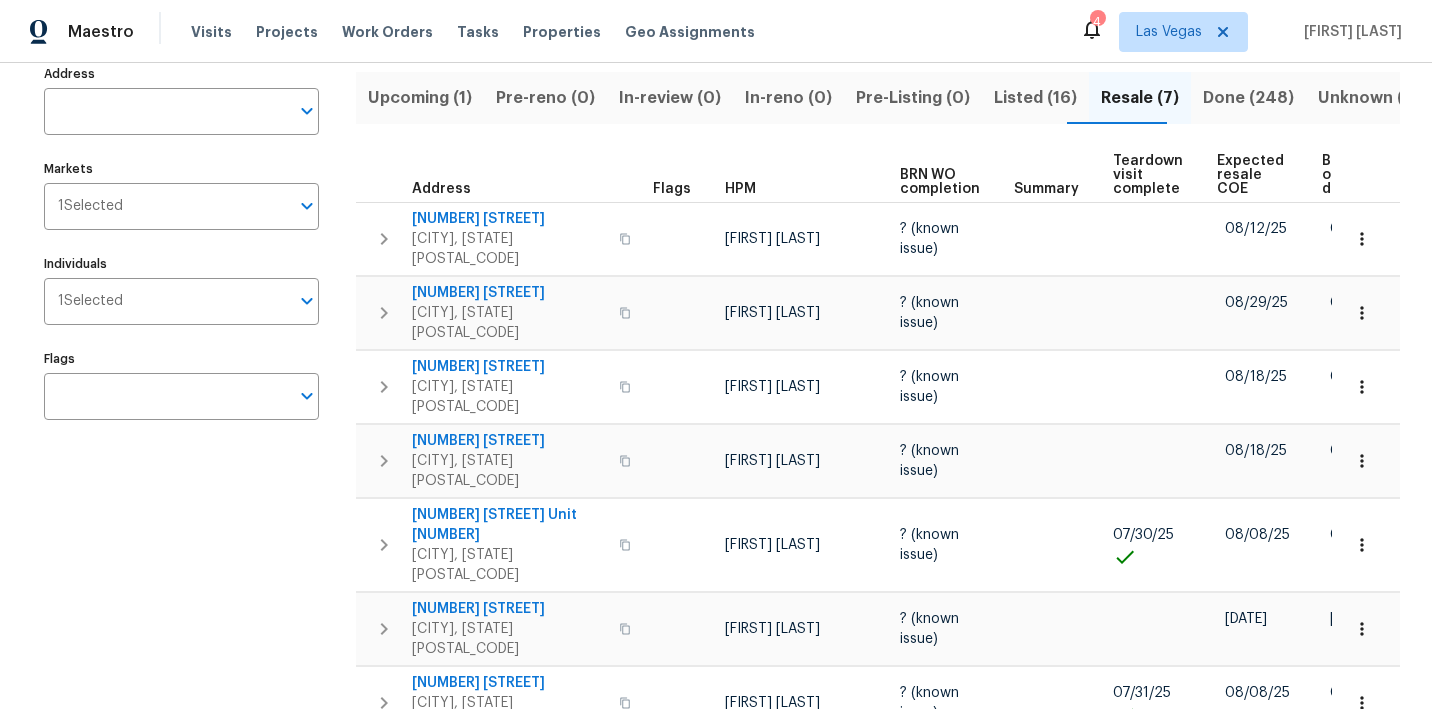 scroll, scrollTop: 146, scrollLeft: 0, axis: vertical 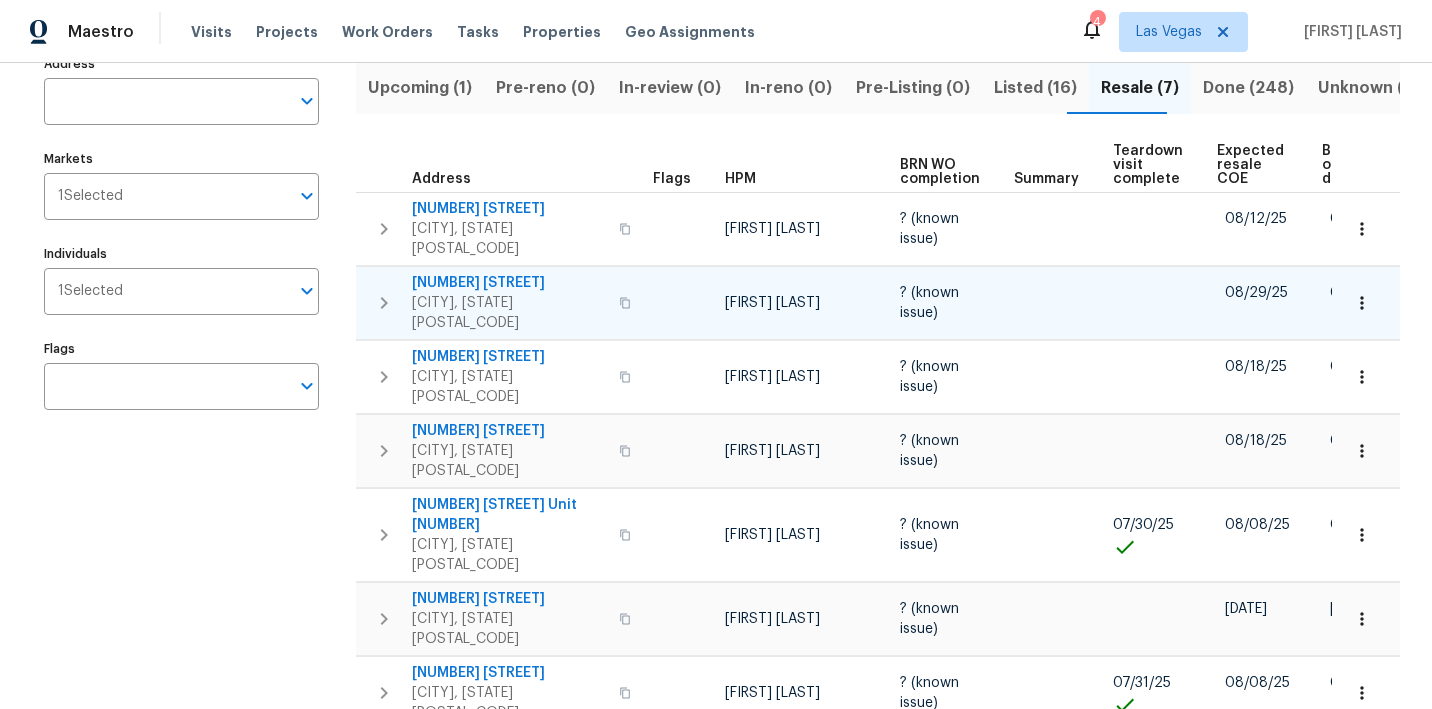 click 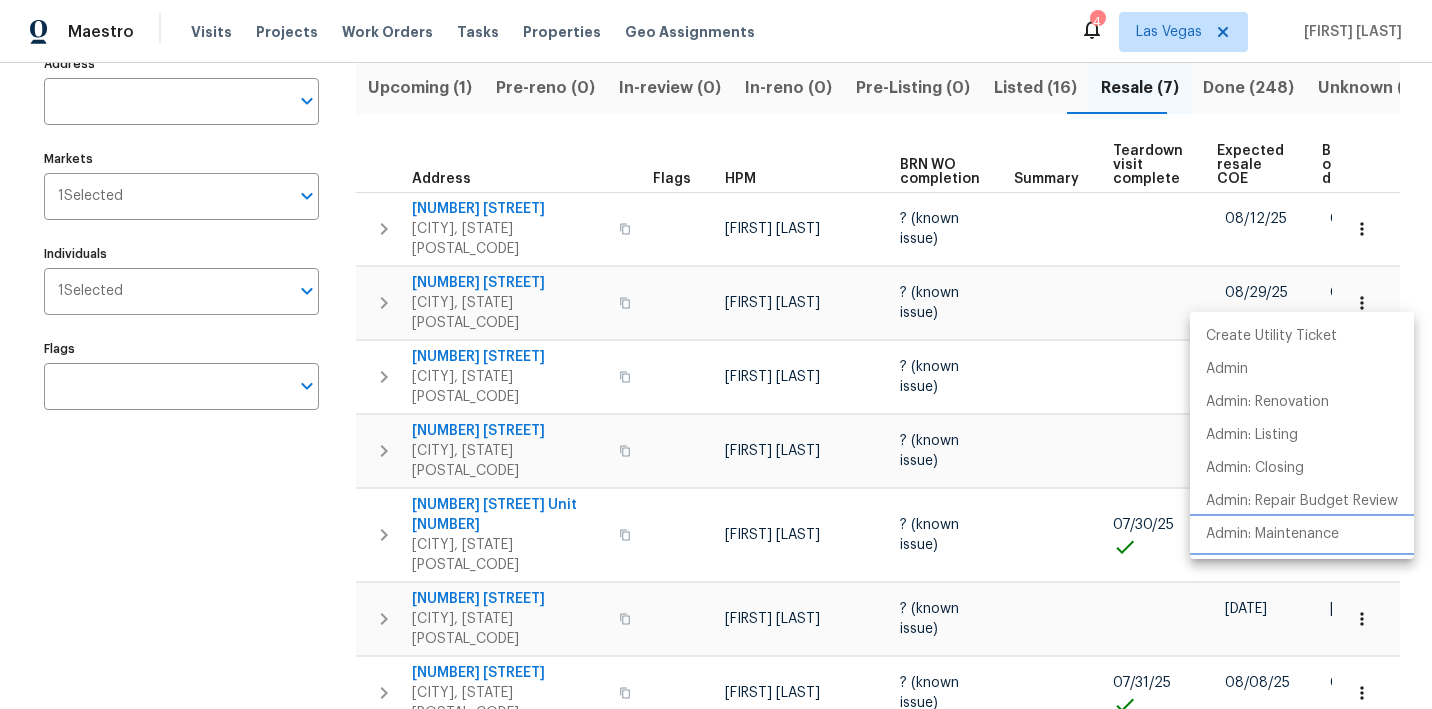 click on "Admin: Maintenance" at bounding box center [1272, 534] 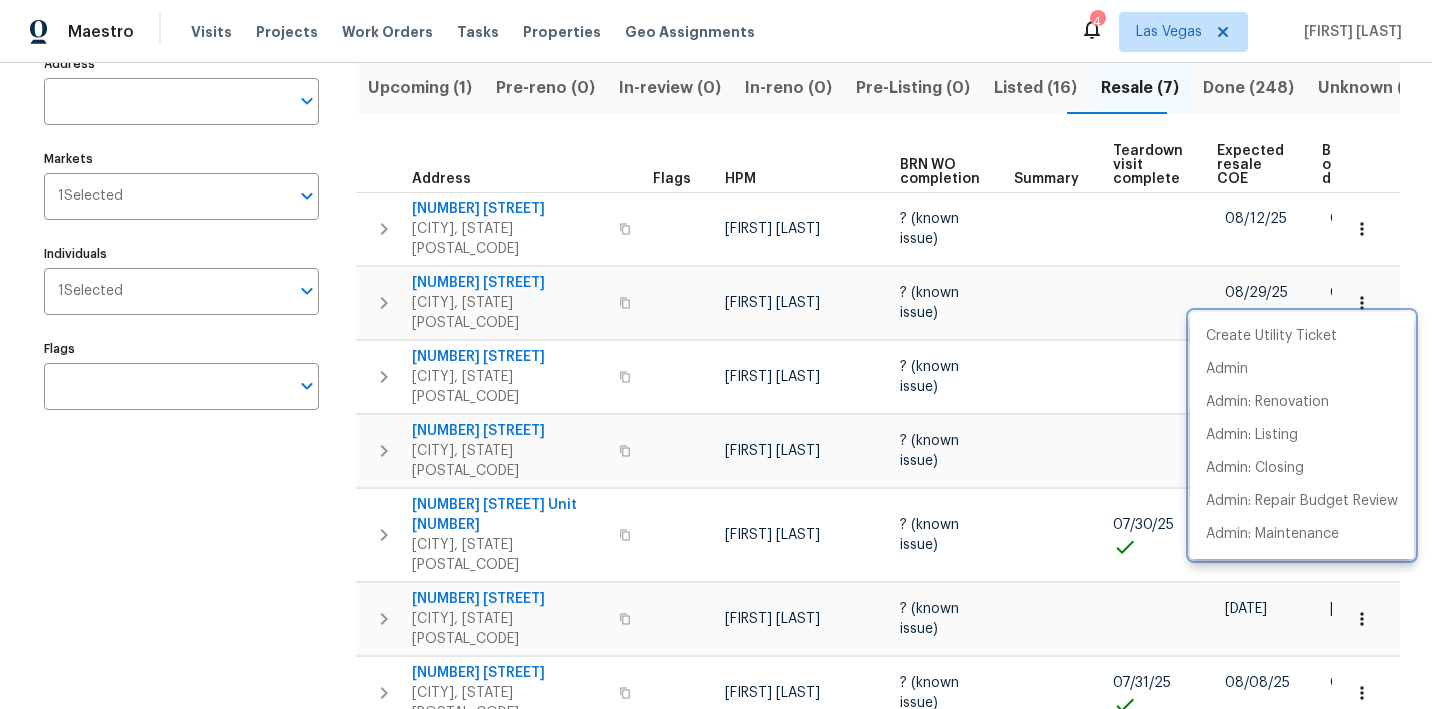click at bounding box center [716, 354] 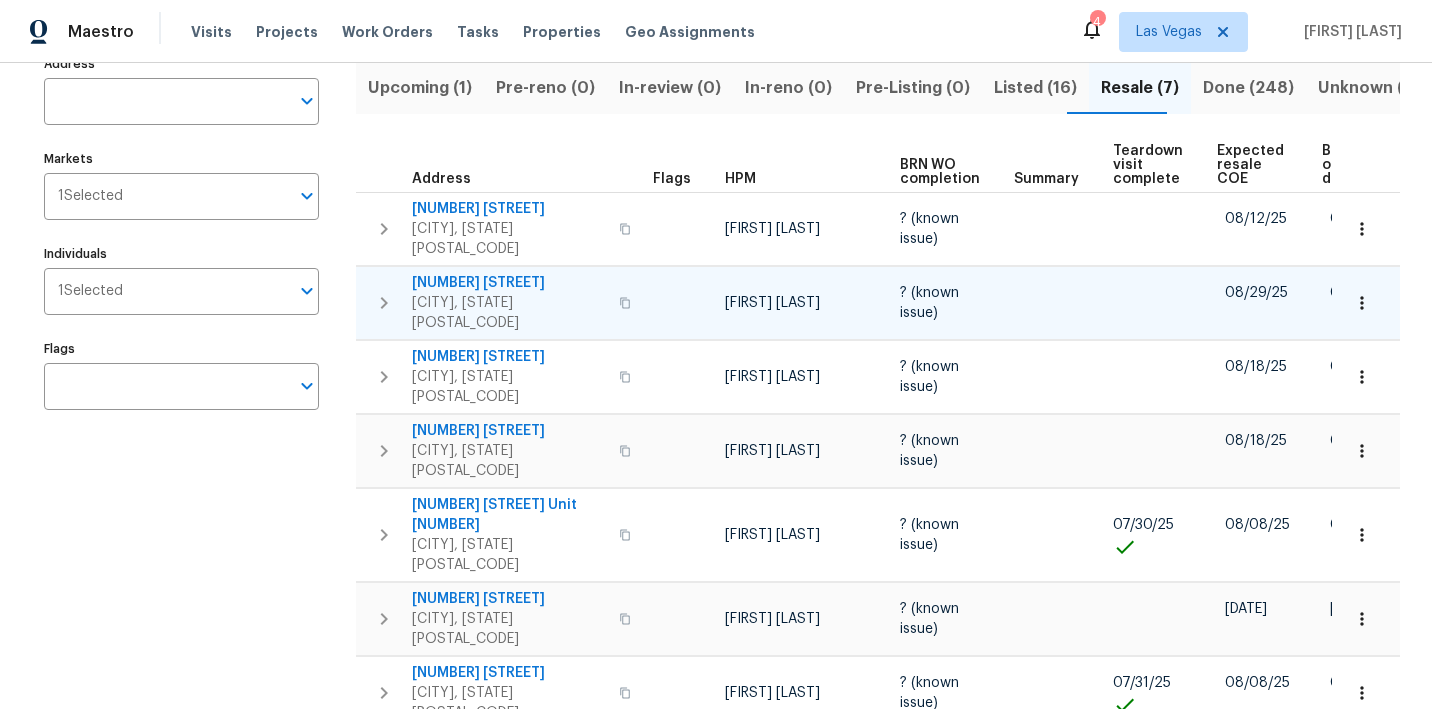 click on "3957 Placita Del Lazo" at bounding box center [509, 283] 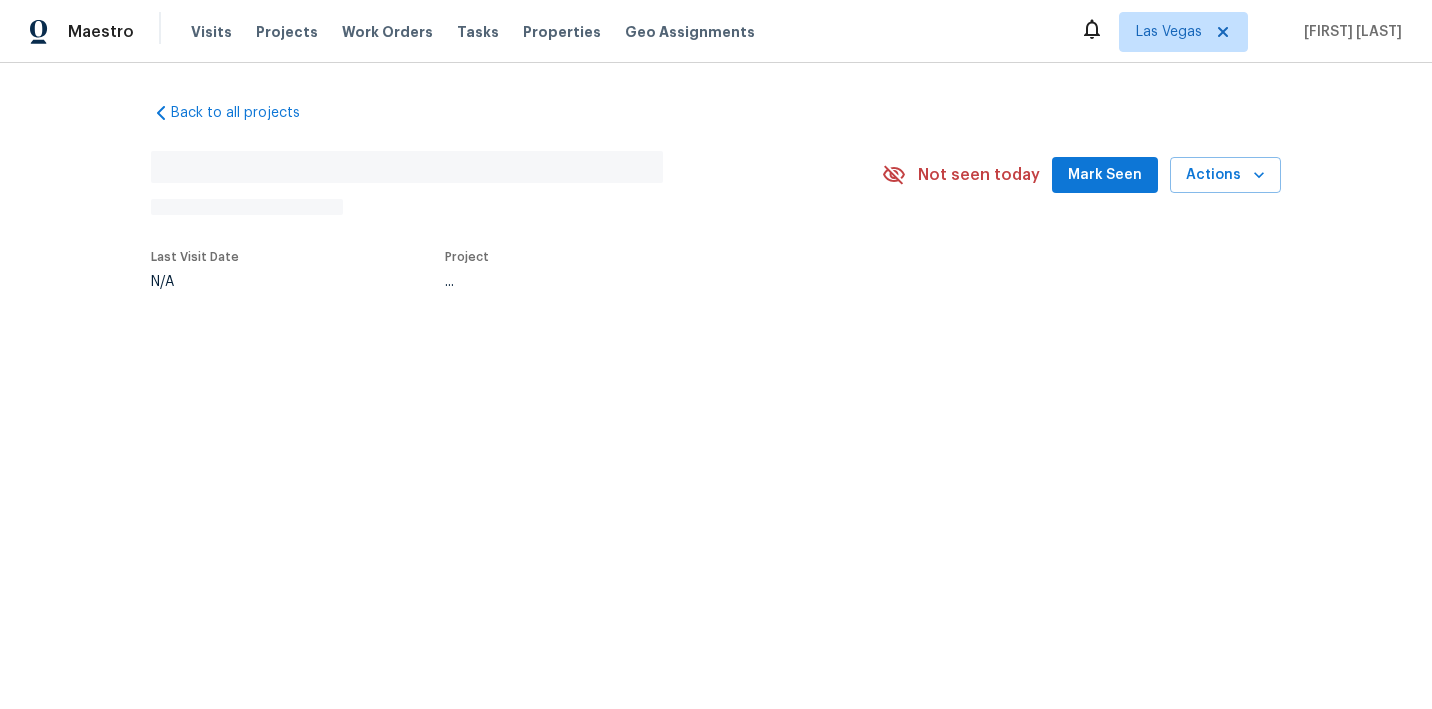 scroll, scrollTop: 0, scrollLeft: 0, axis: both 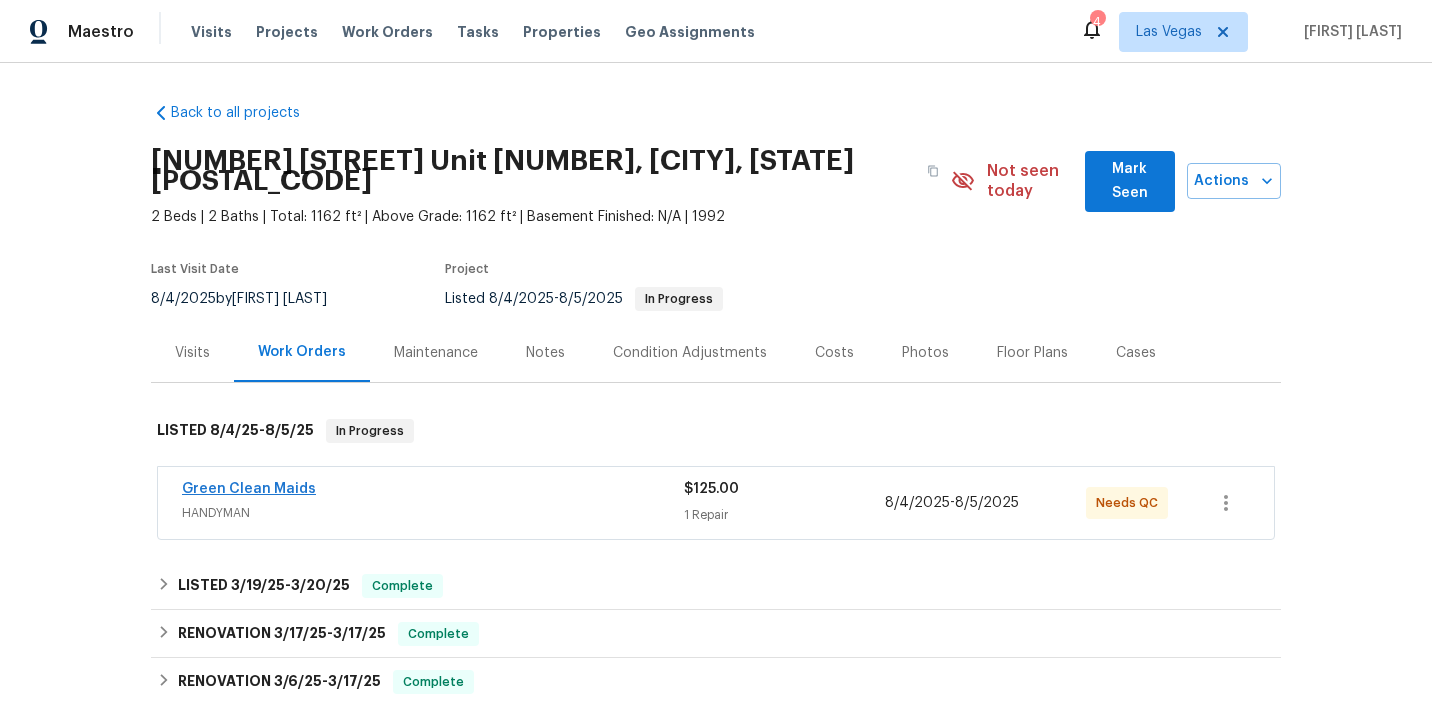 click on "Green Clean Maids" at bounding box center (249, 489) 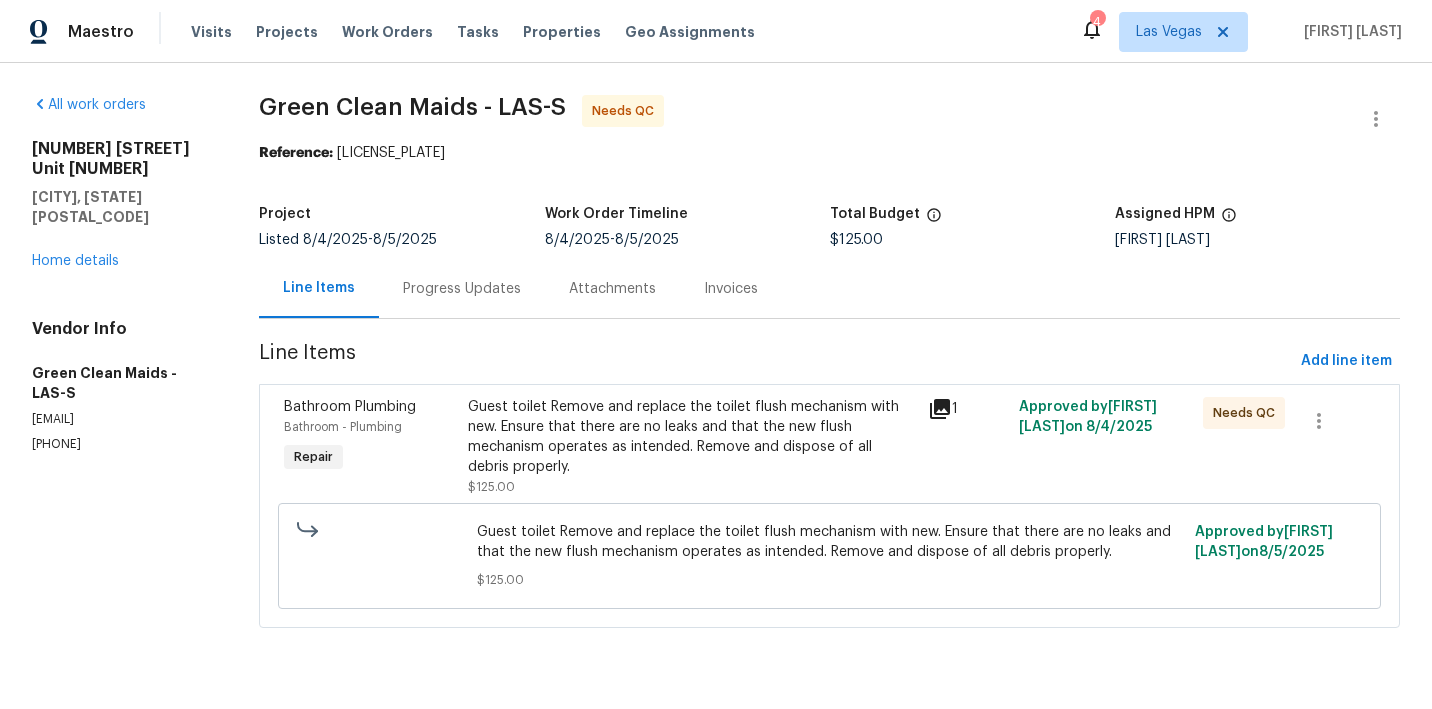 click on "Guest toilet
Remove and replace the toilet flush mechanism with new. Ensure that there are no leaks and that the new flush mechanism operates as intended. Remove and dispose of all debris properly." at bounding box center (691, 437) 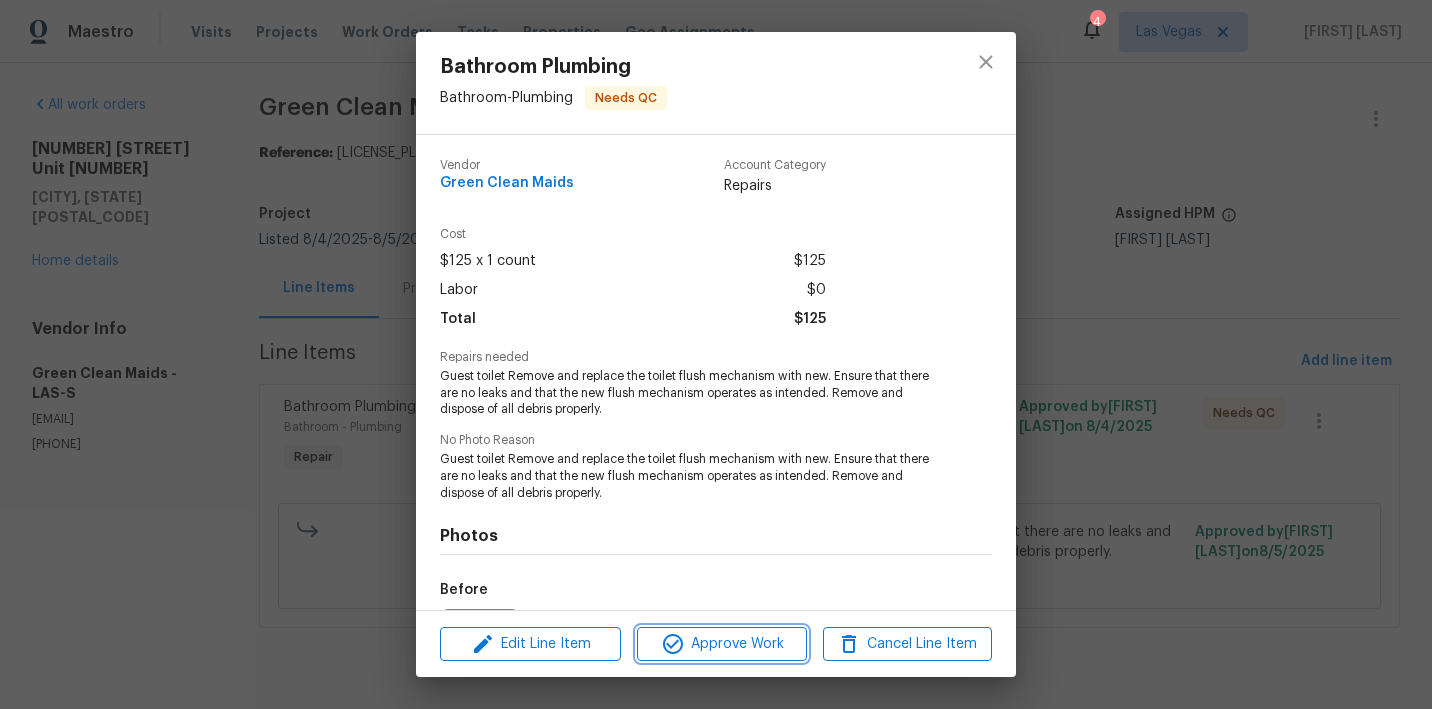 click 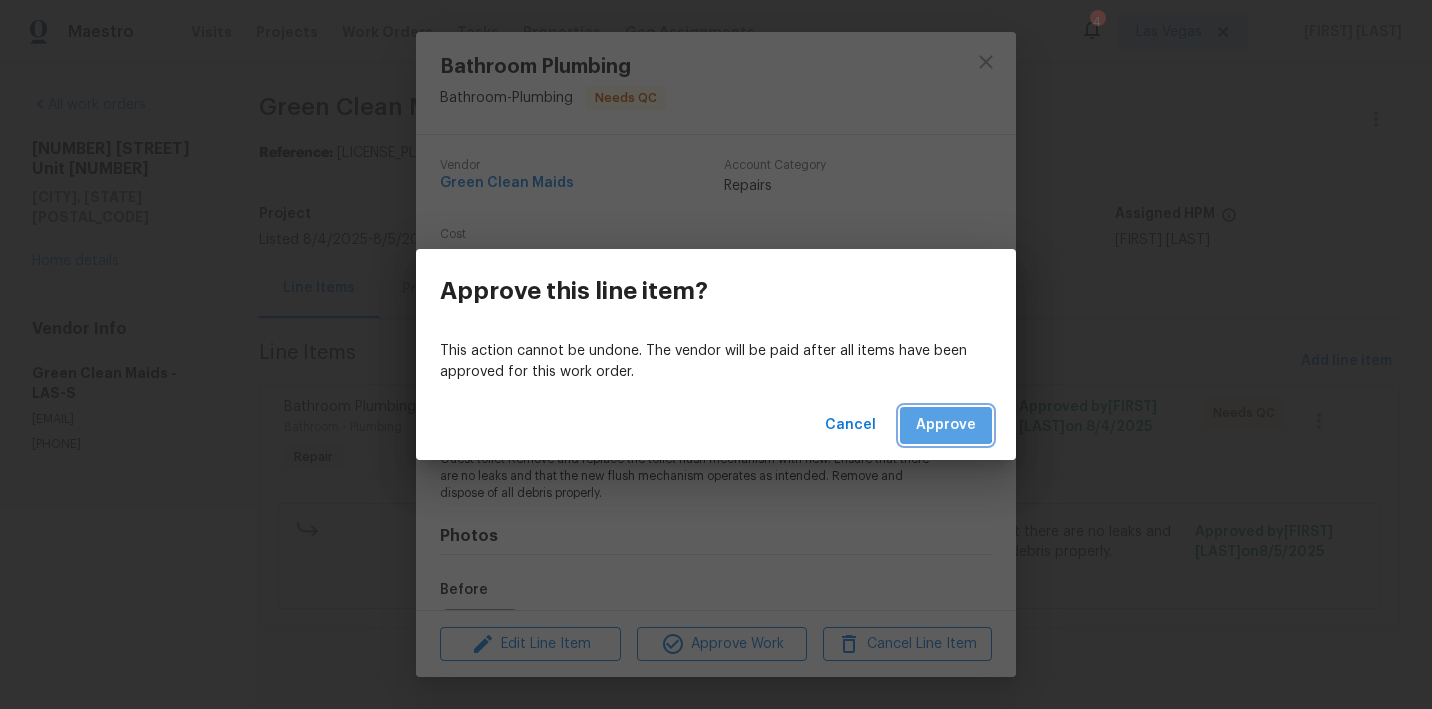 click on "Approve" at bounding box center (946, 425) 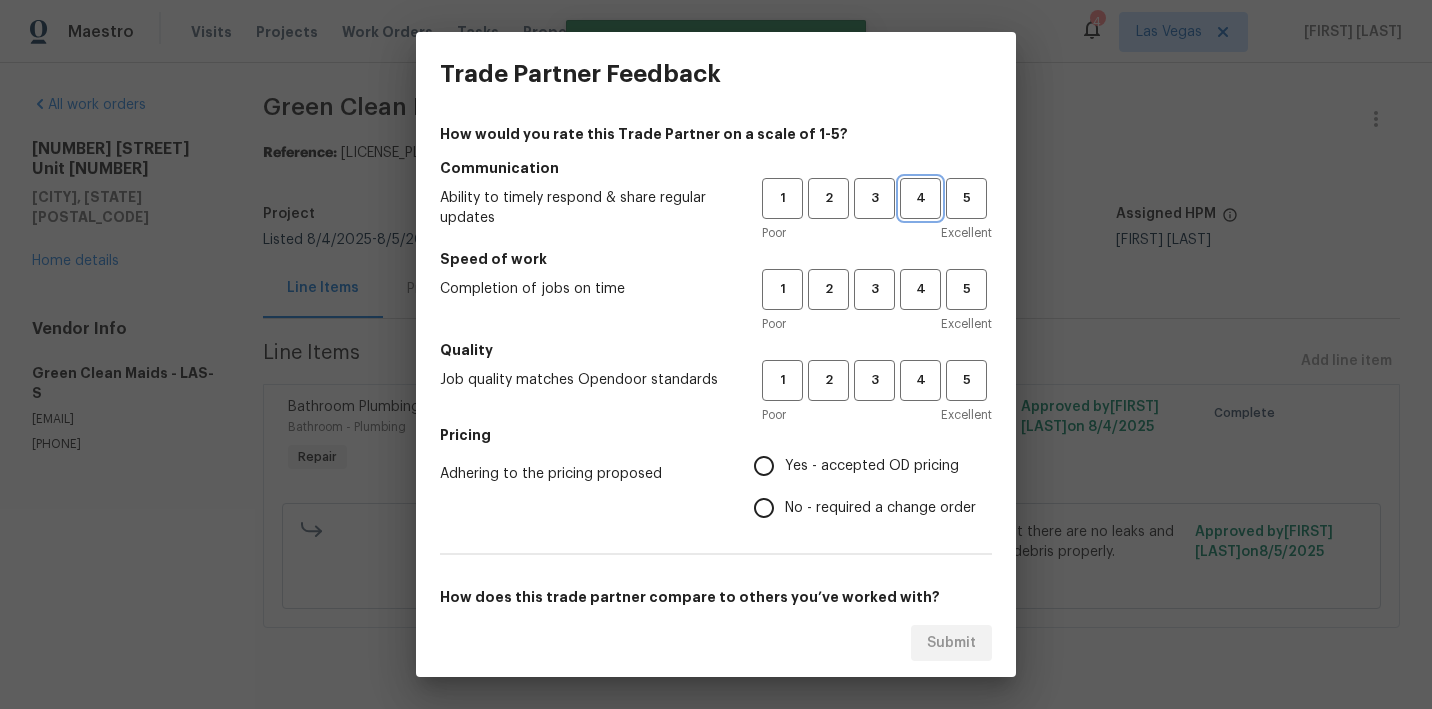 click on "4" at bounding box center [920, 198] 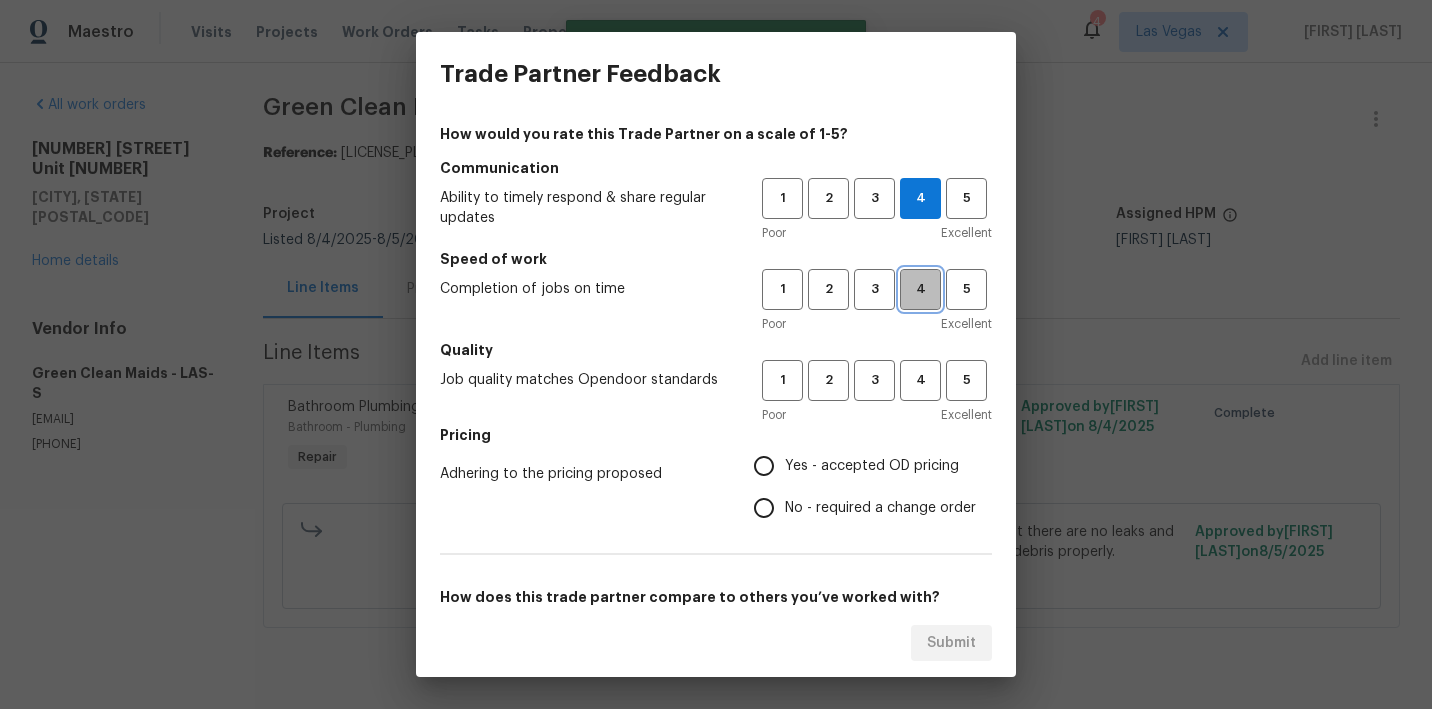 click on "4" at bounding box center (920, 289) 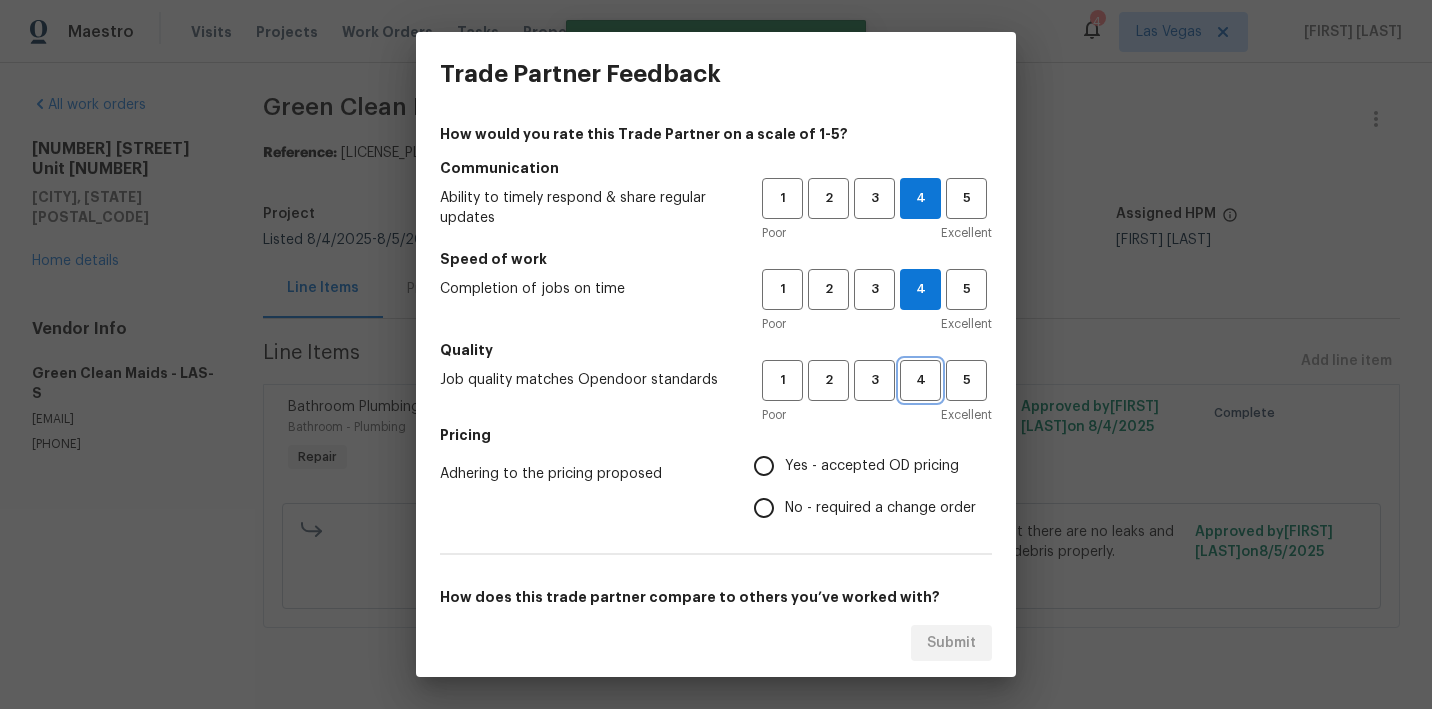 click on "4" at bounding box center (920, 380) 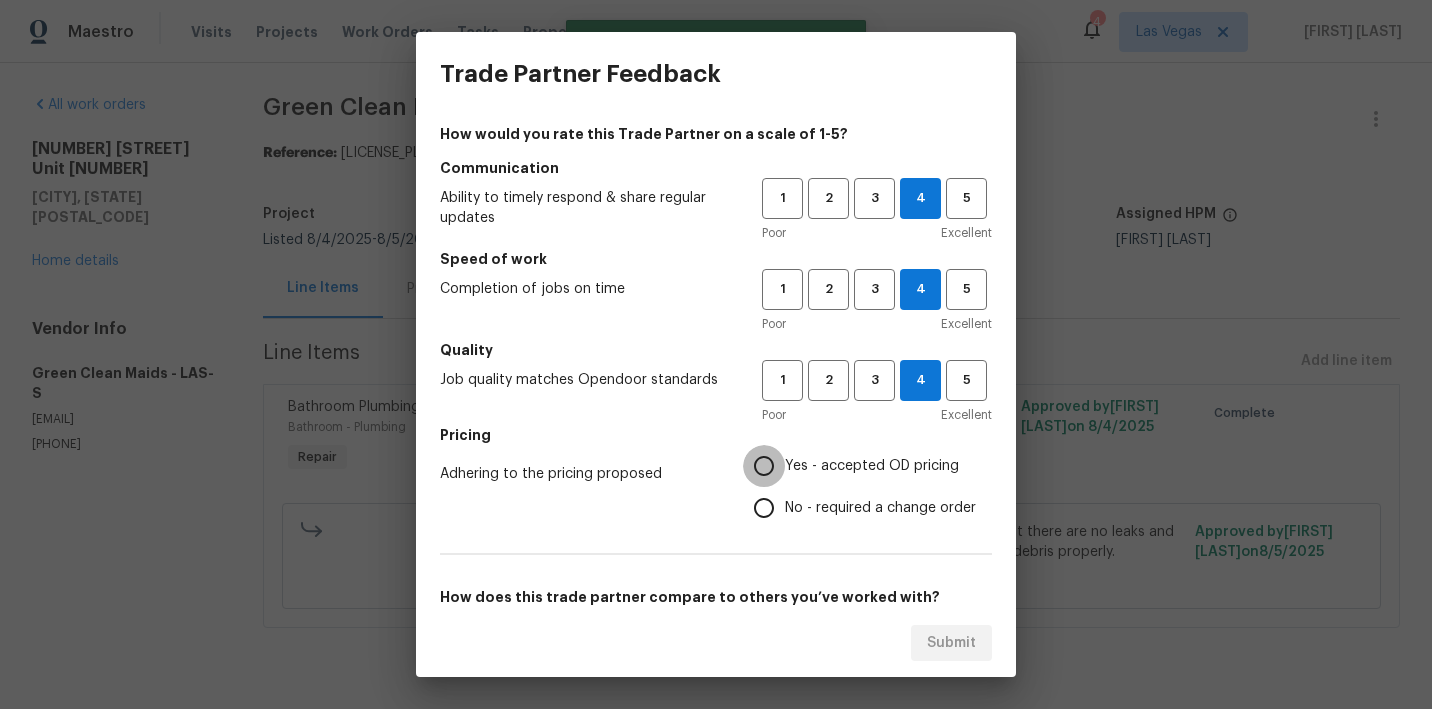click on "Yes - accepted OD pricing" at bounding box center (764, 466) 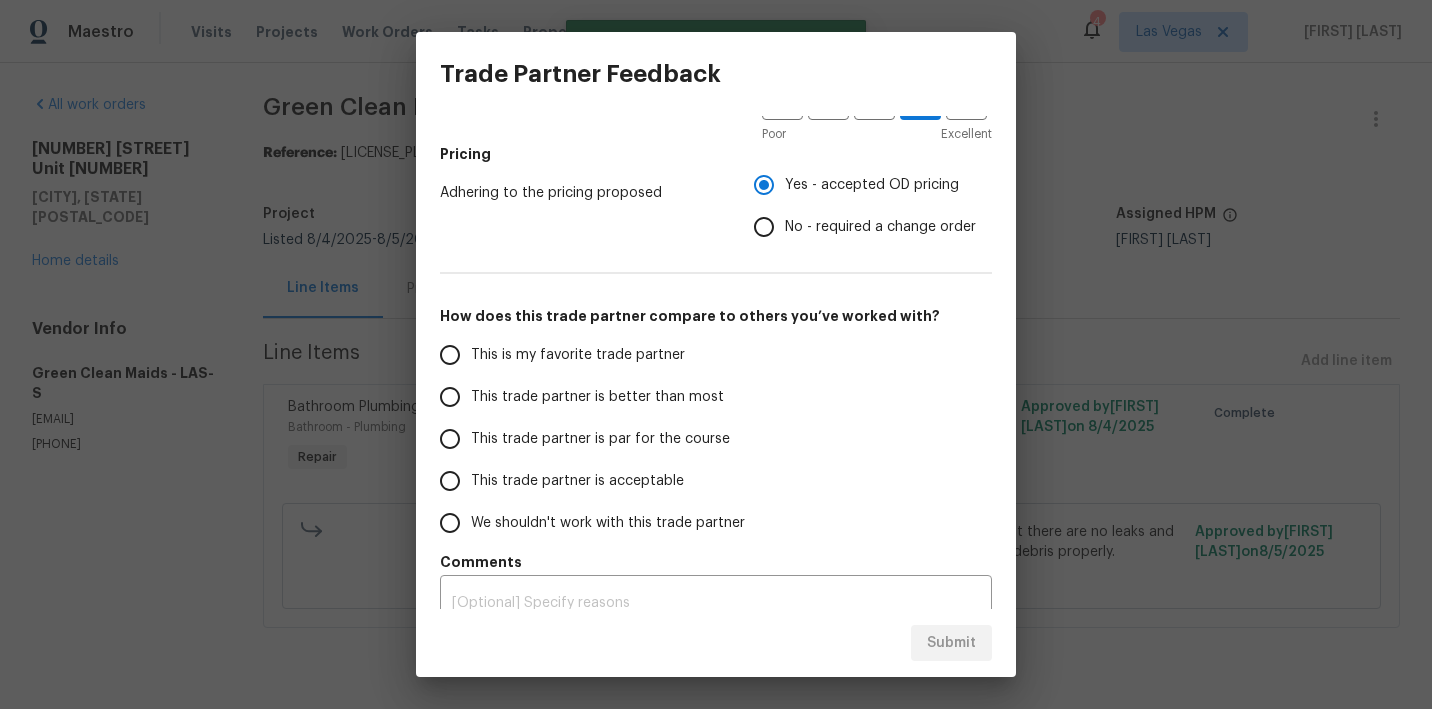 scroll, scrollTop: 283, scrollLeft: 0, axis: vertical 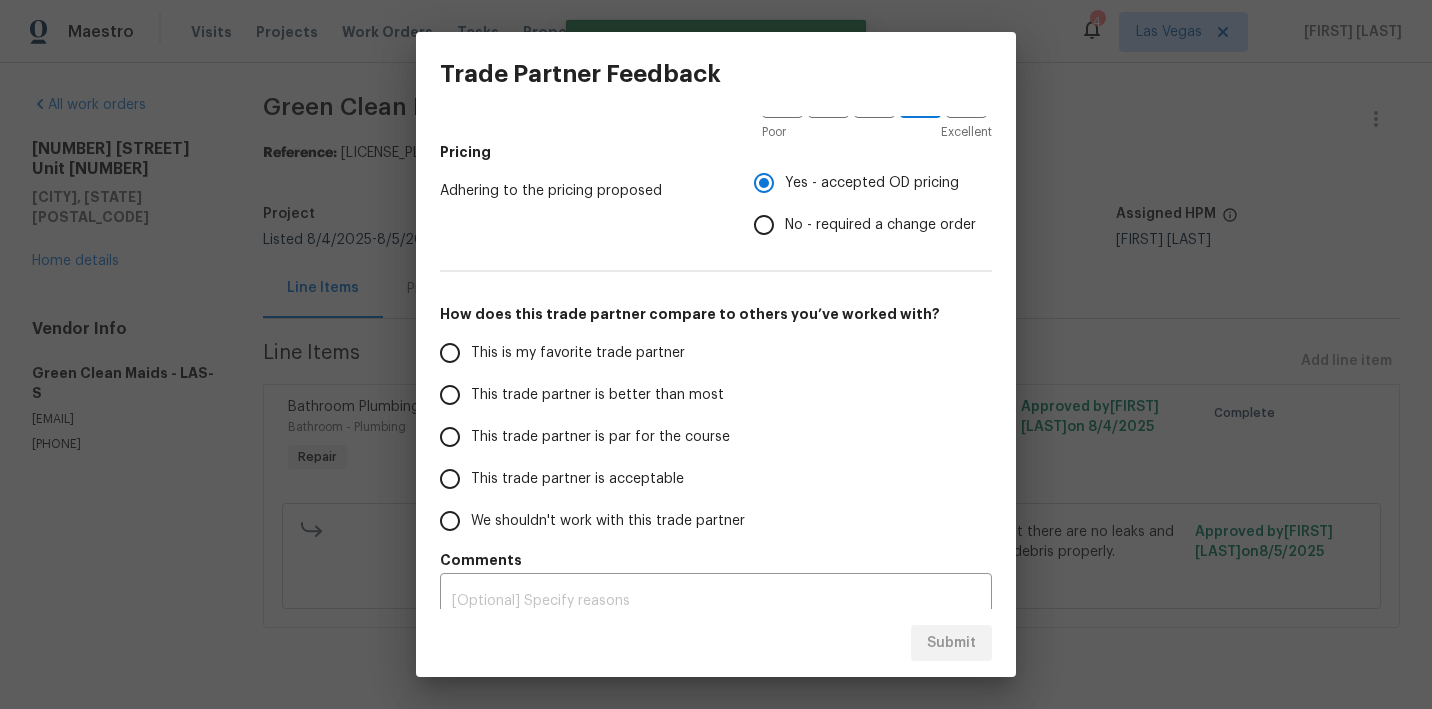 click on "This trade partner is better than most" at bounding box center (597, 395) 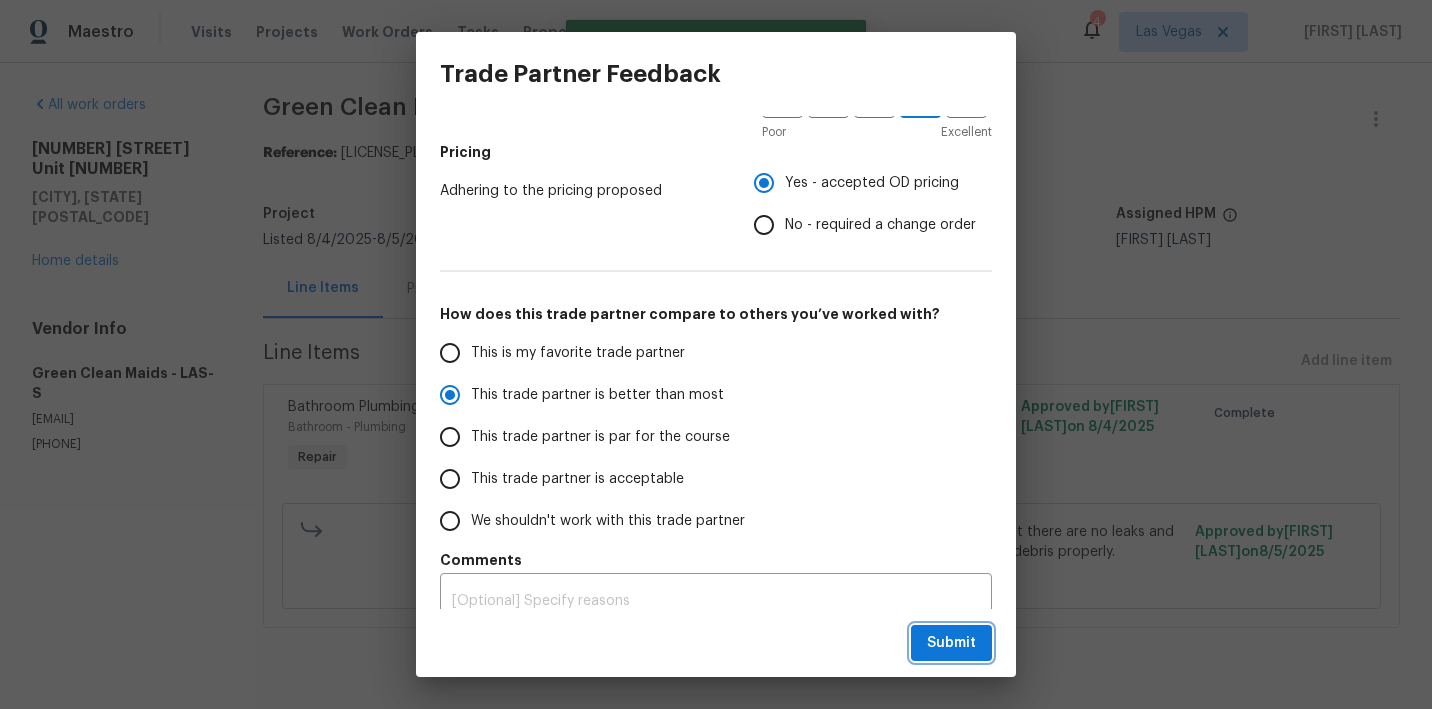 click on "Submit" at bounding box center (951, 643) 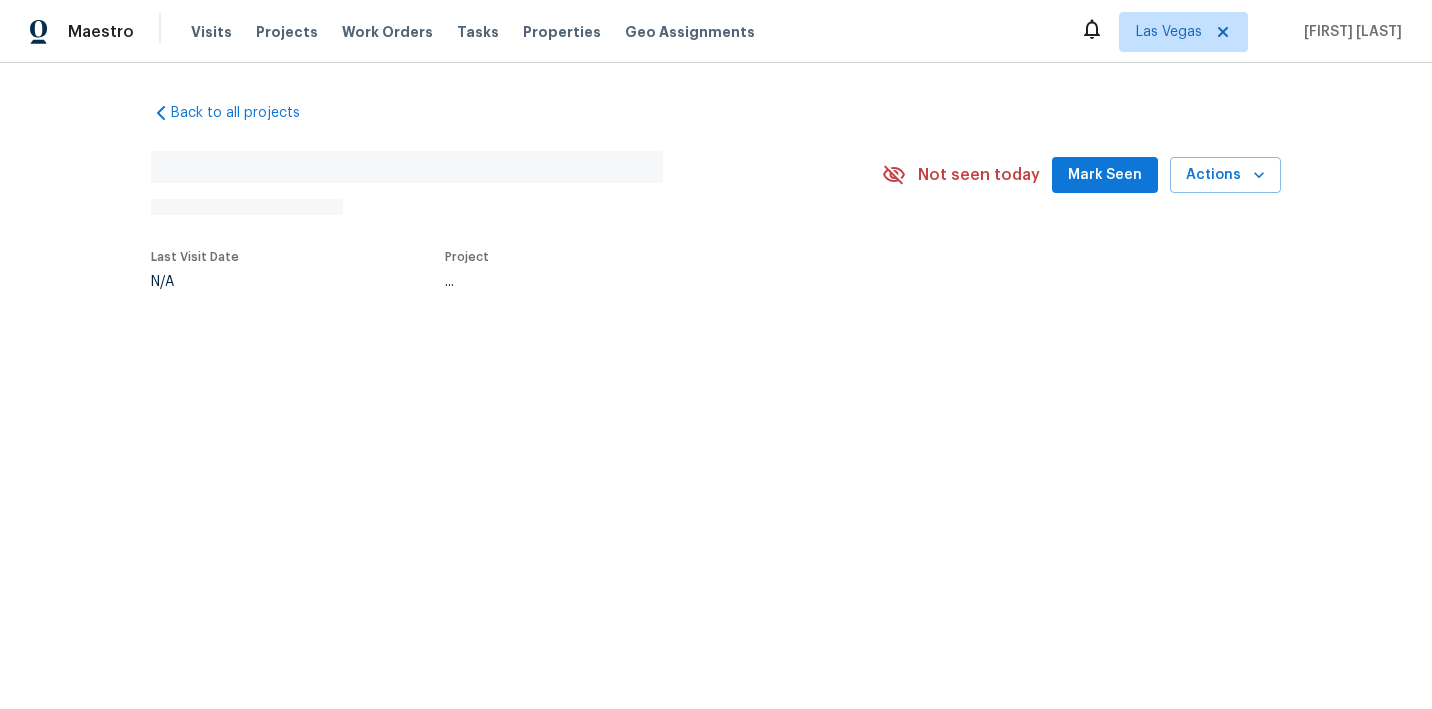 scroll, scrollTop: 0, scrollLeft: 0, axis: both 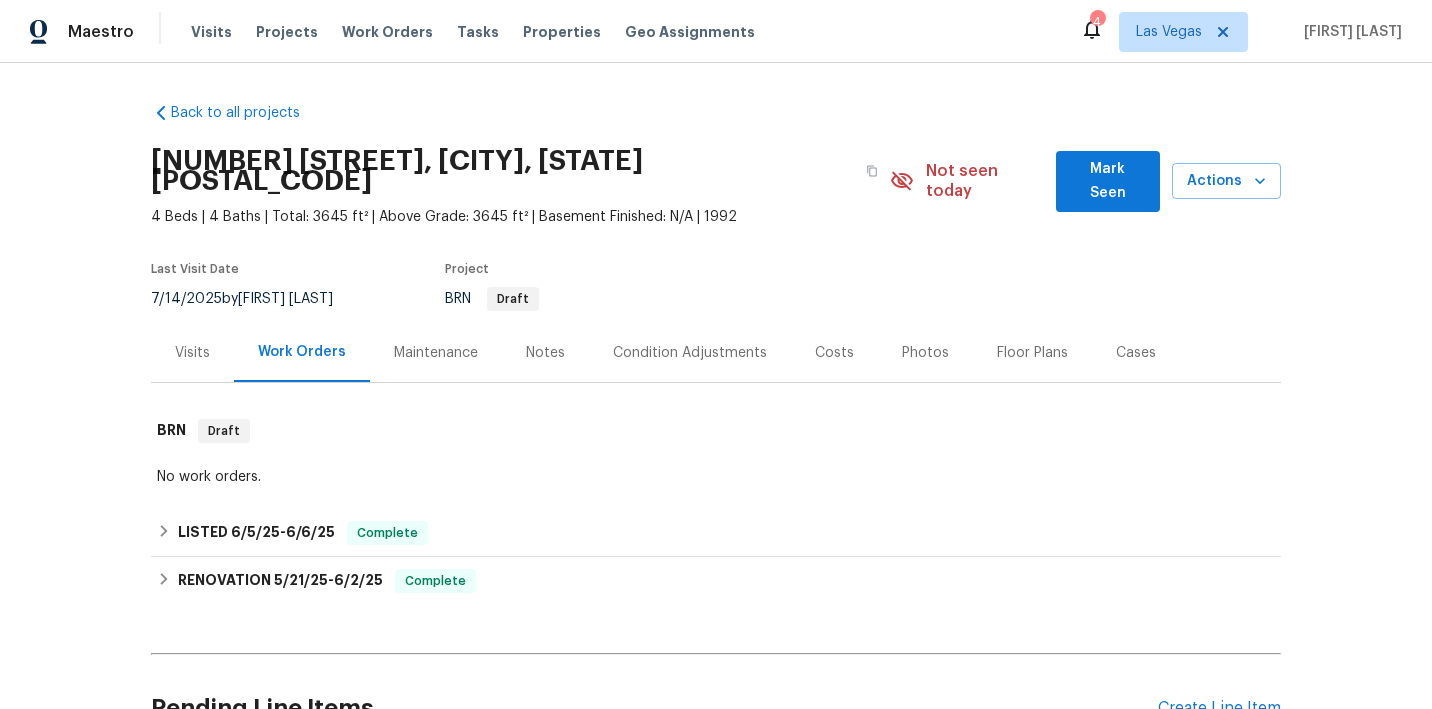 click on "Pending Line Items Create Line Item" at bounding box center (716, 708) 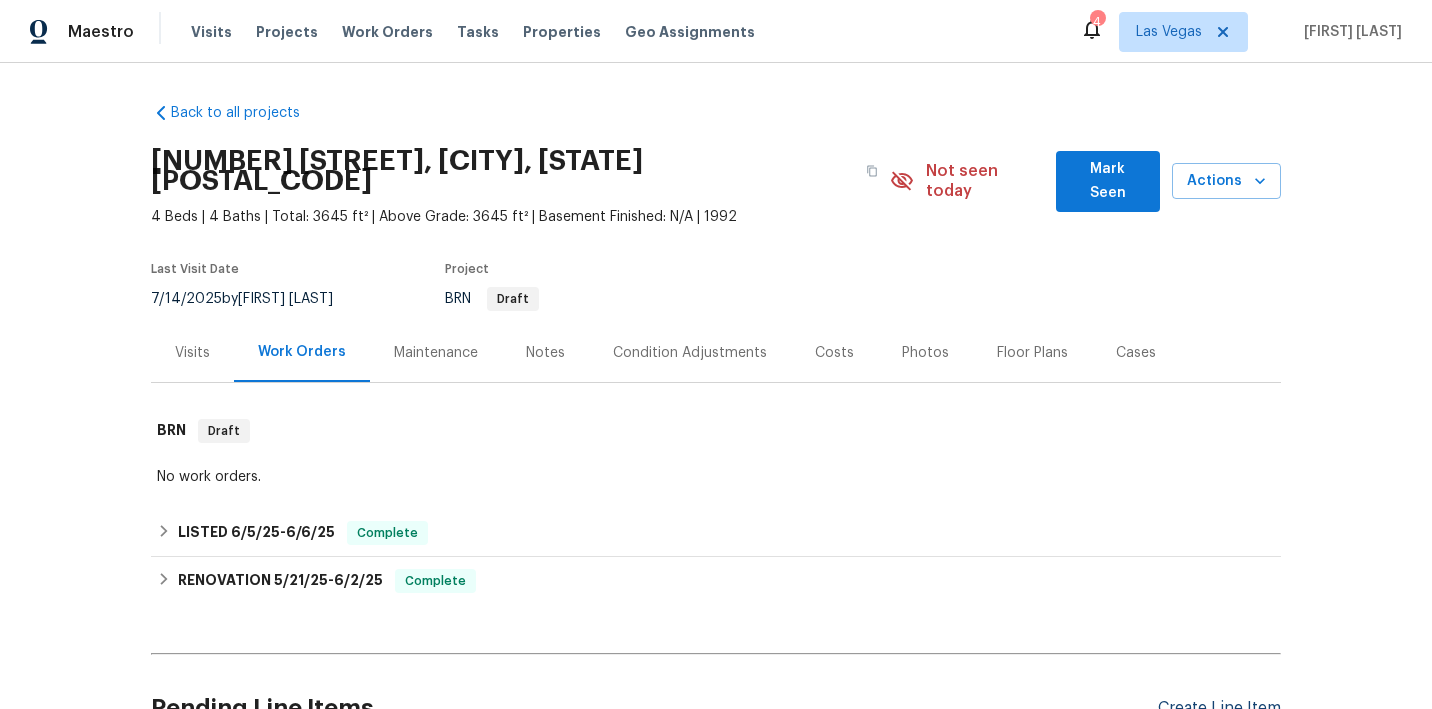 click on "Create Line Item" at bounding box center [1219, 708] 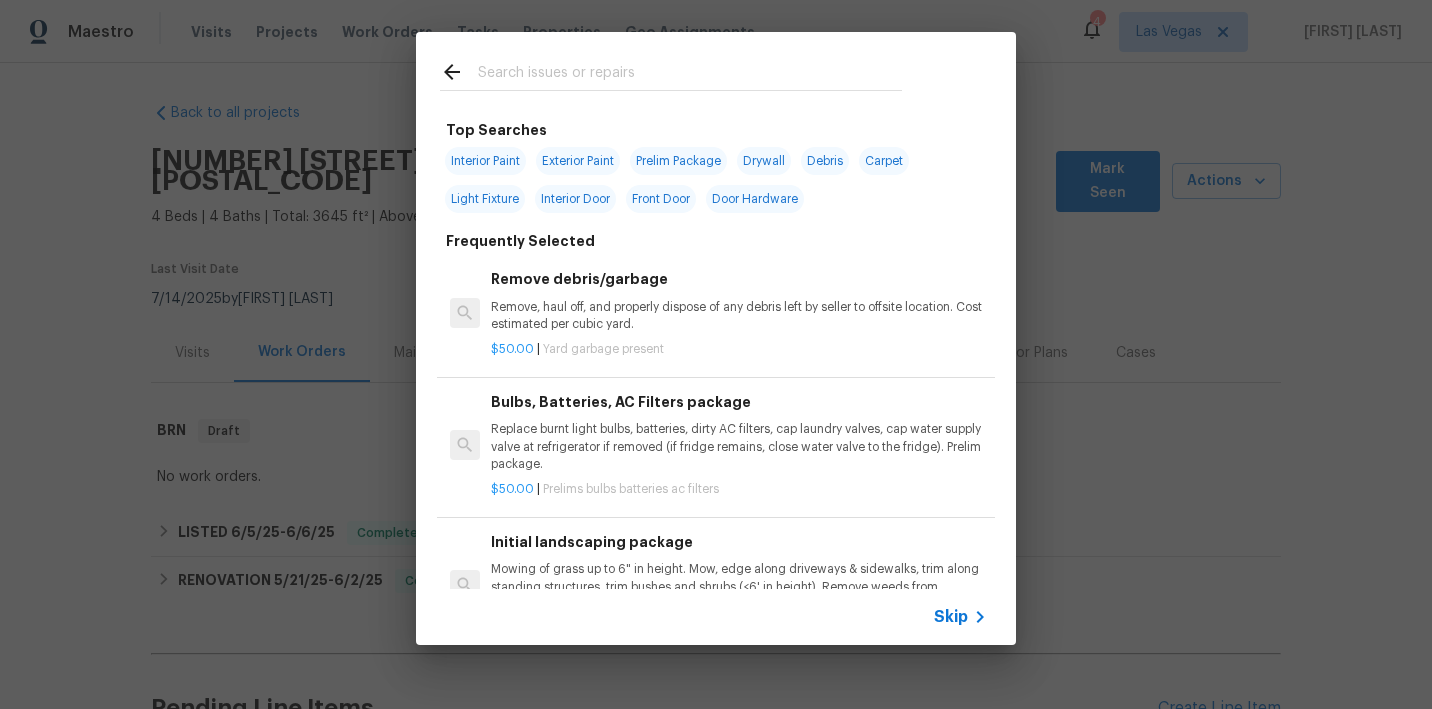 click at bounding box center [690, 75] 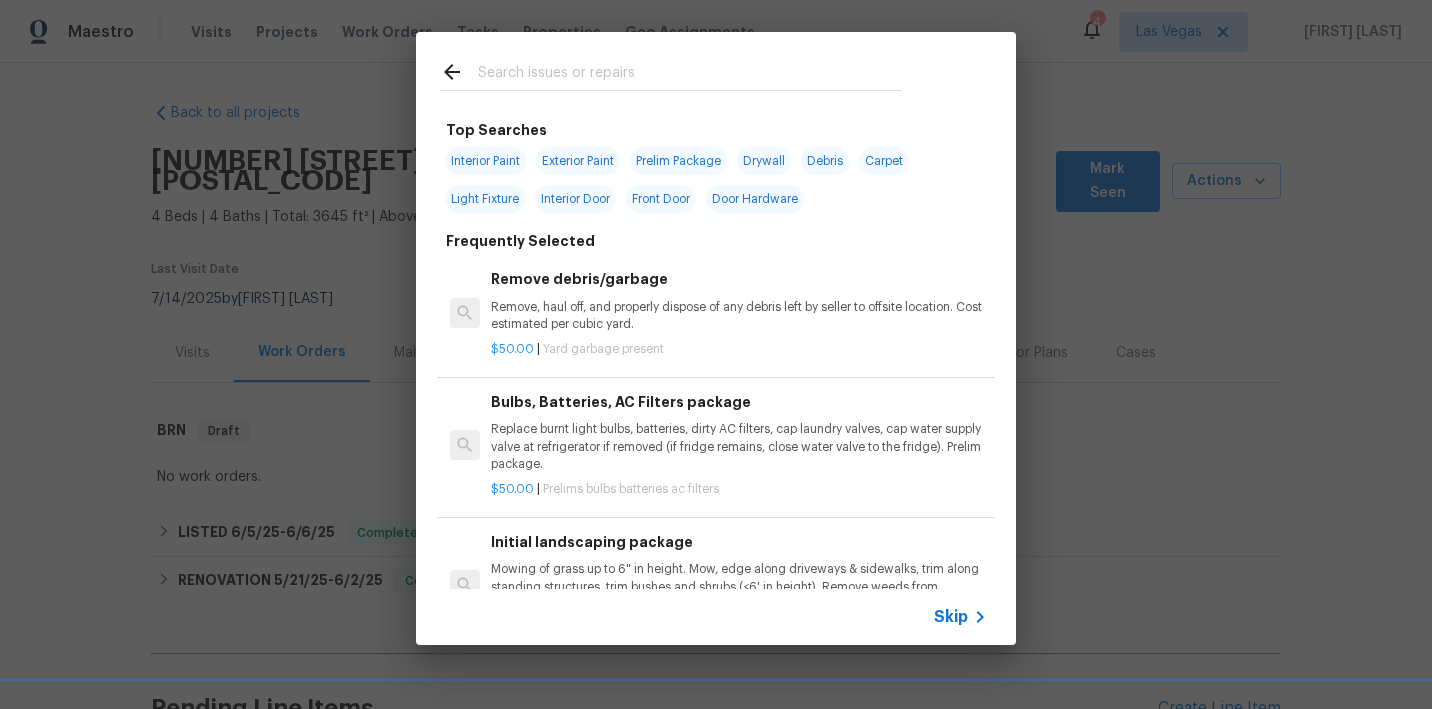click on "Door Hardware" at bounding box center [755, 199] 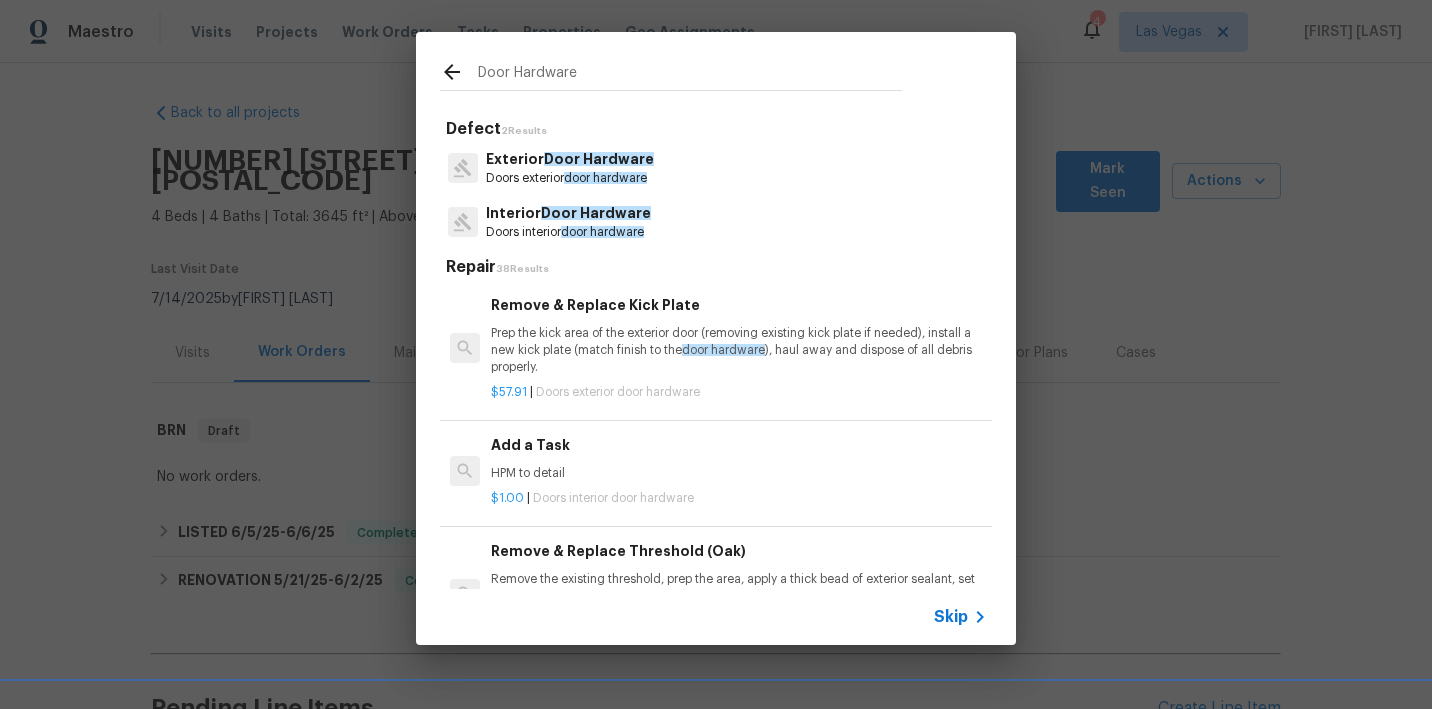 click on "Remove & Replace Kick Plate Prep the kick area of the exterior door (removing existing kick plate if needed), install a new kick plate (match finish to the  door hardware ), haul away and dispose of all debris properly." at bounding box center (739, 335) 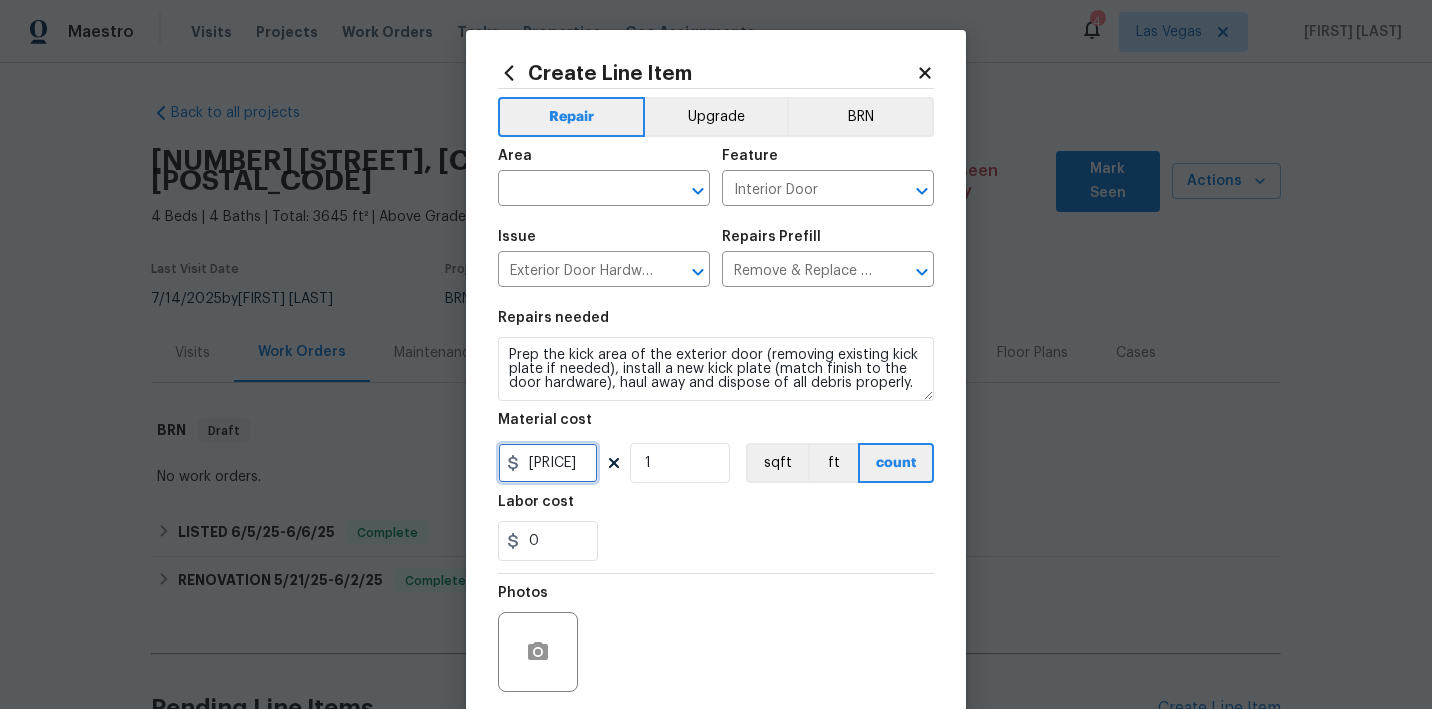 drag, startPoint x: 573, startPoint y: 468, endPoint x: 454, endPoint y: 422, distance: 127.581345 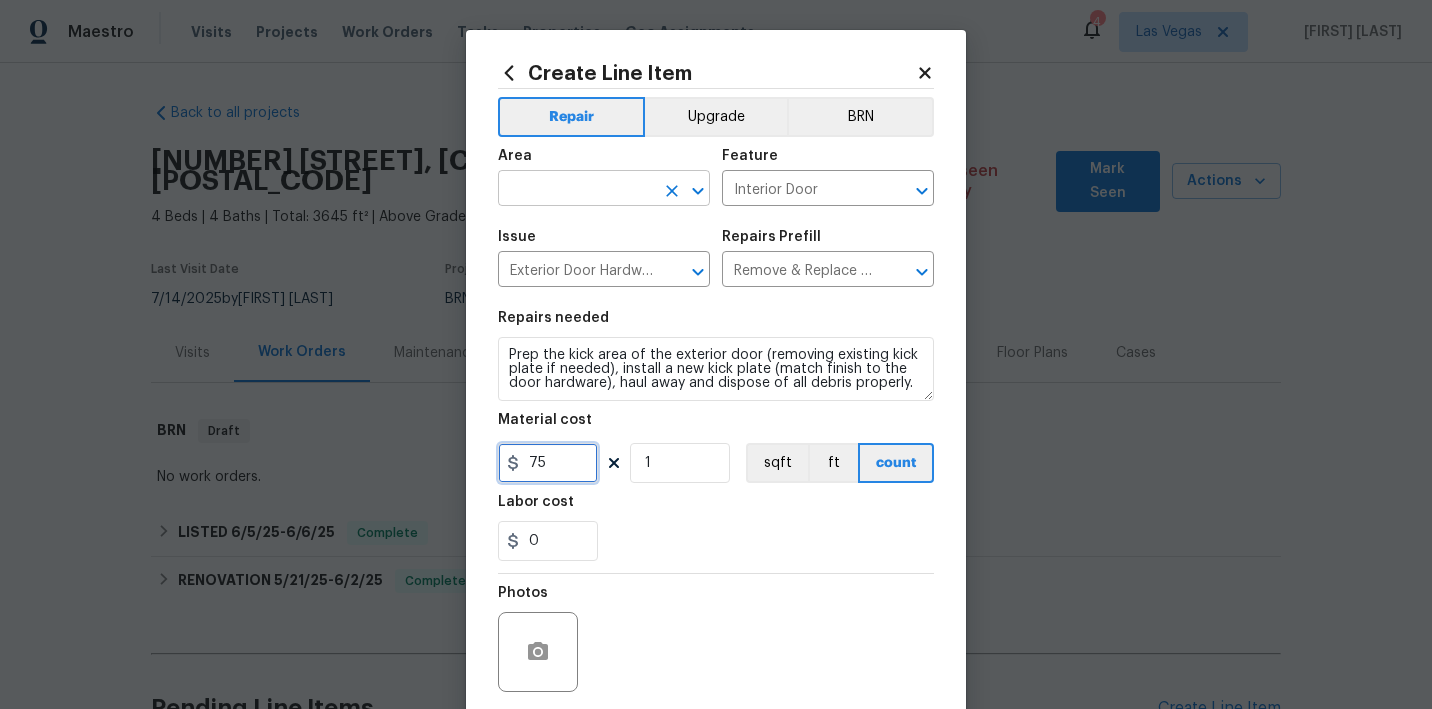 type on "75" 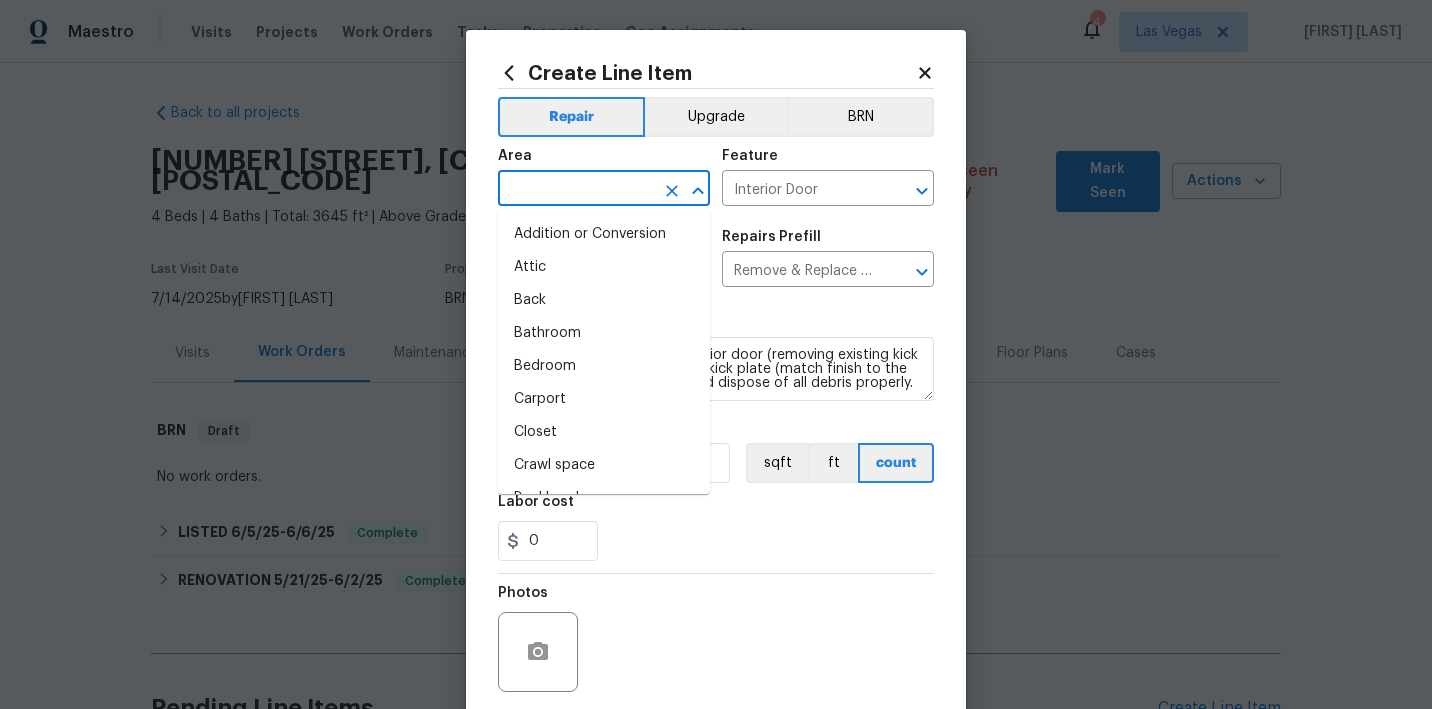click at bounding box center (576, 190) 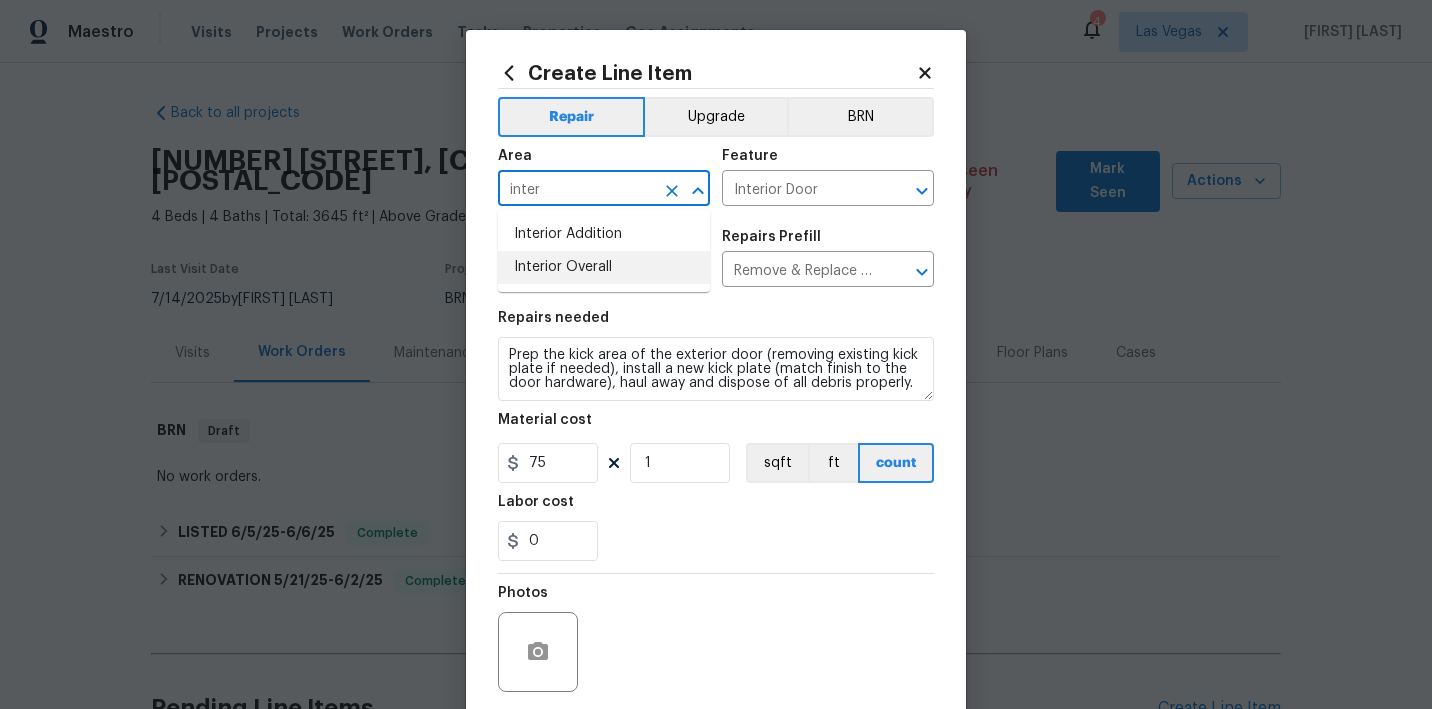 click on "Interior Overall" at bounding box center (604, 267) 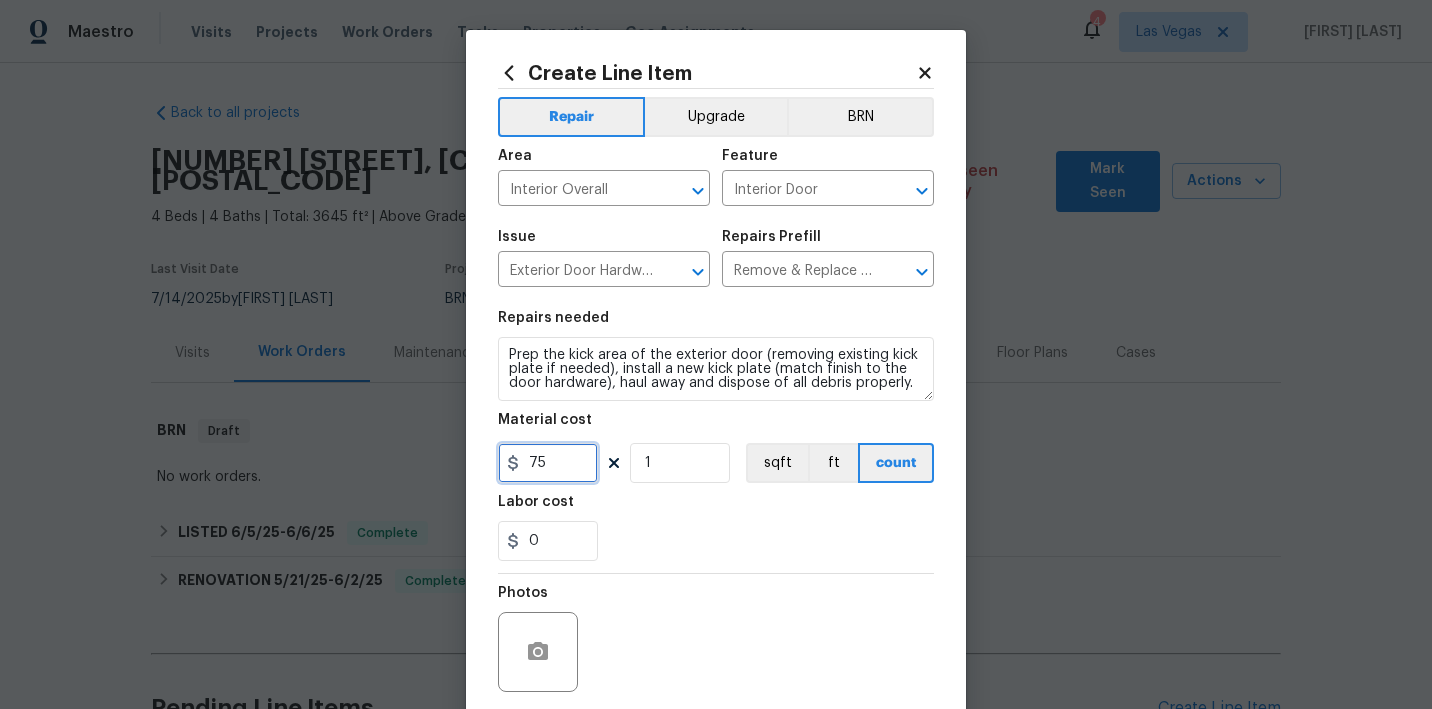 drag, startPoint x: 560, startPoint y: 466, endPoint x: 490, endPoint y: 440, distance: 74.672615 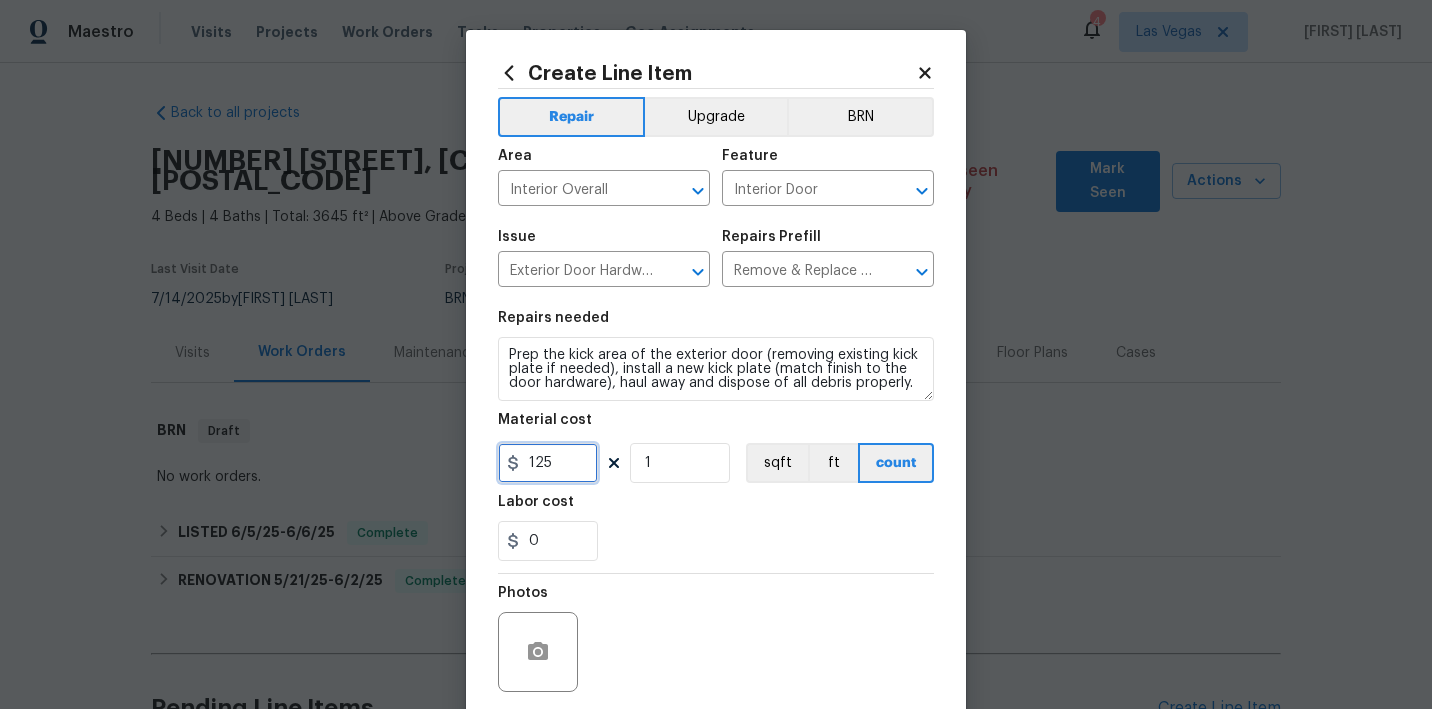 type on "125" 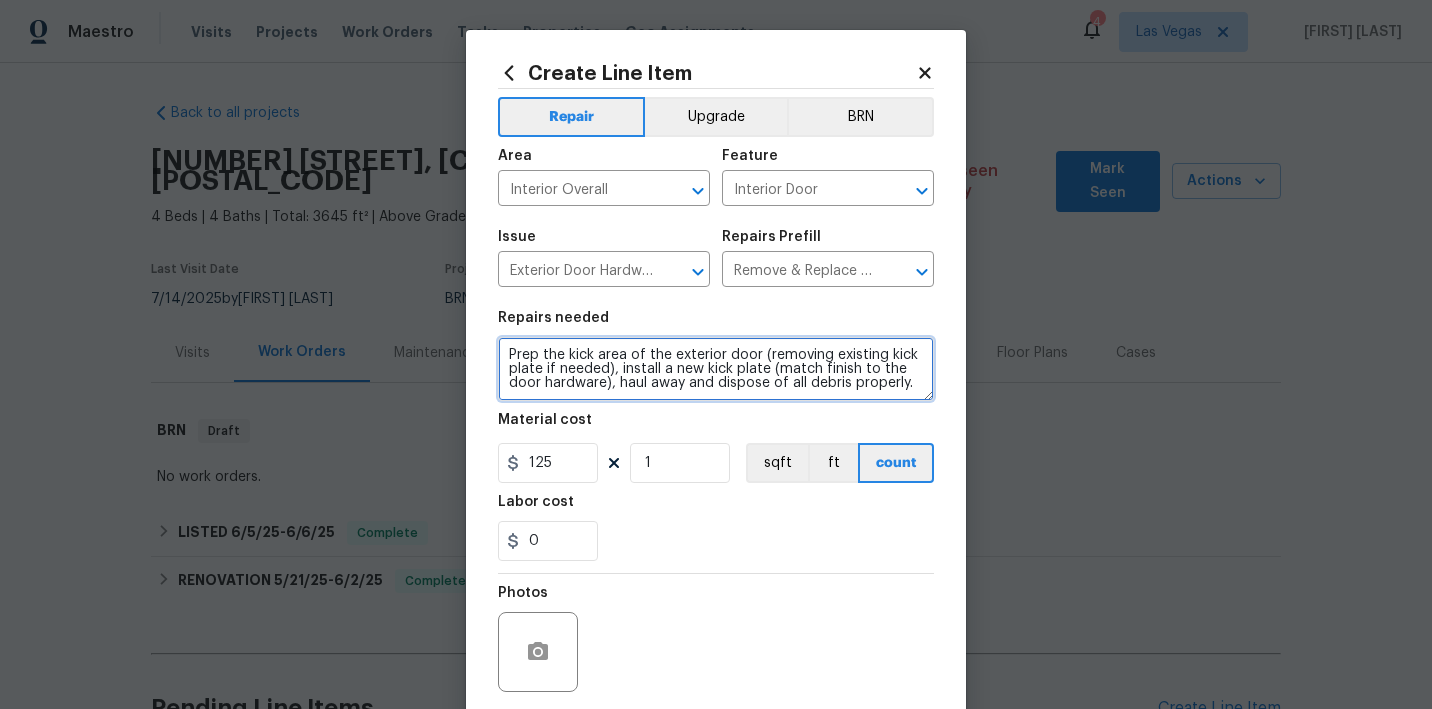 drag, startPoint x: 507, startPoint y: 354, endPoint x: 930, endPoint y: 579, distance: 479.11795 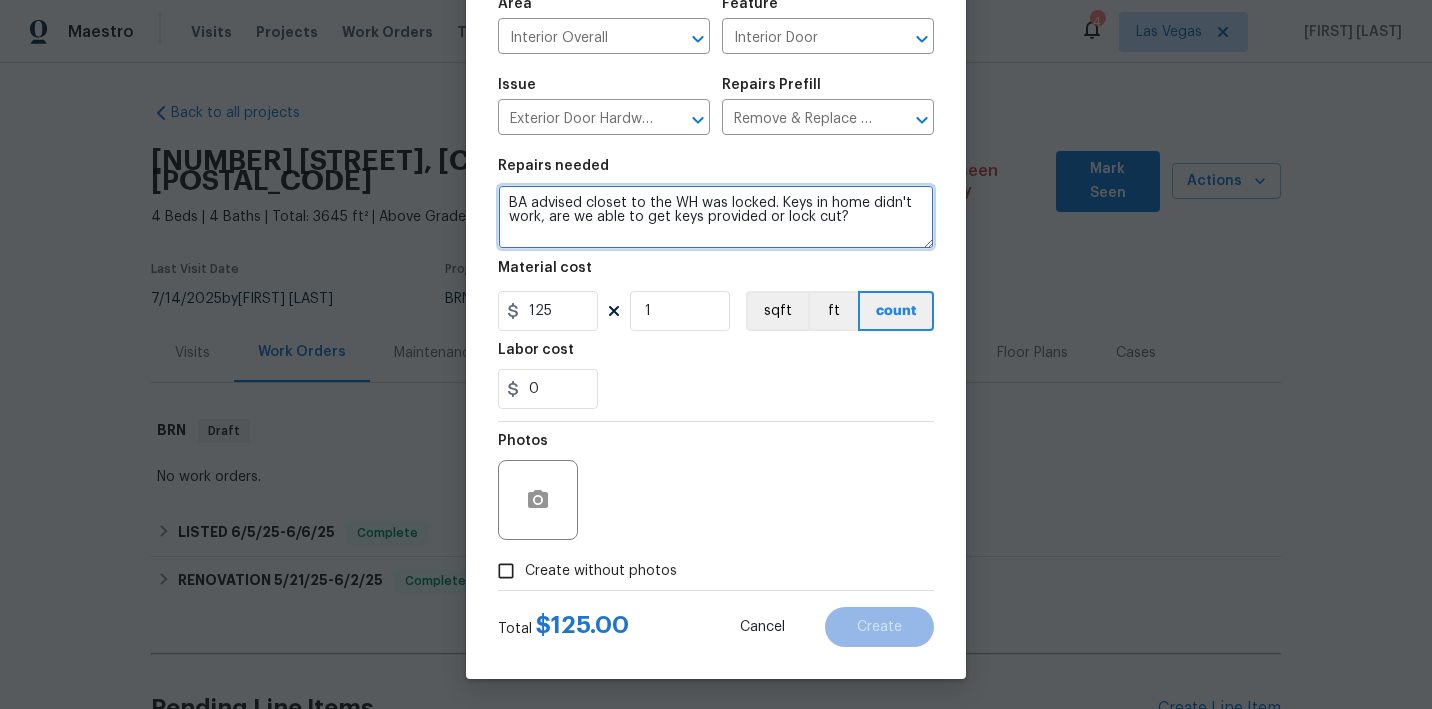 scroll, scrollTop: 152, scrollLeft: 0, axis: vertical 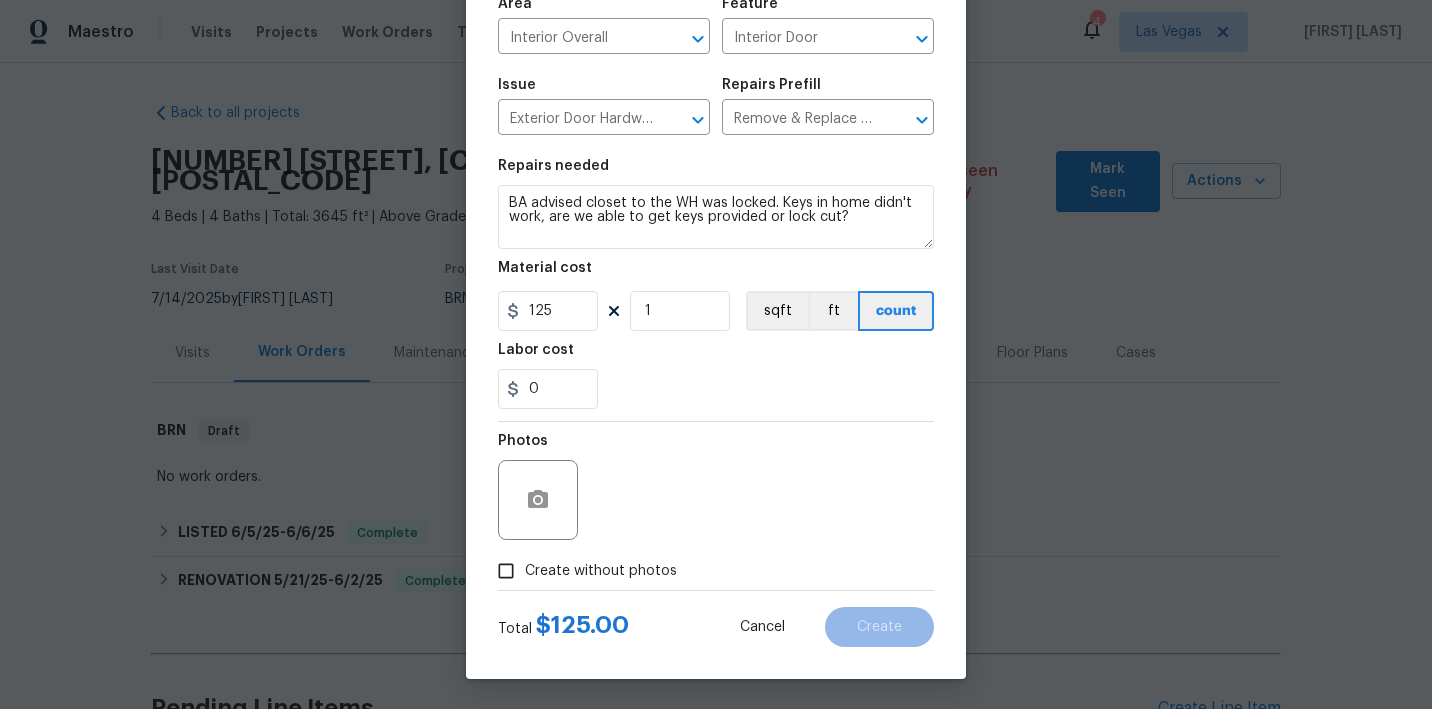 click on "Create without photos" at bounding box center (601, 571) 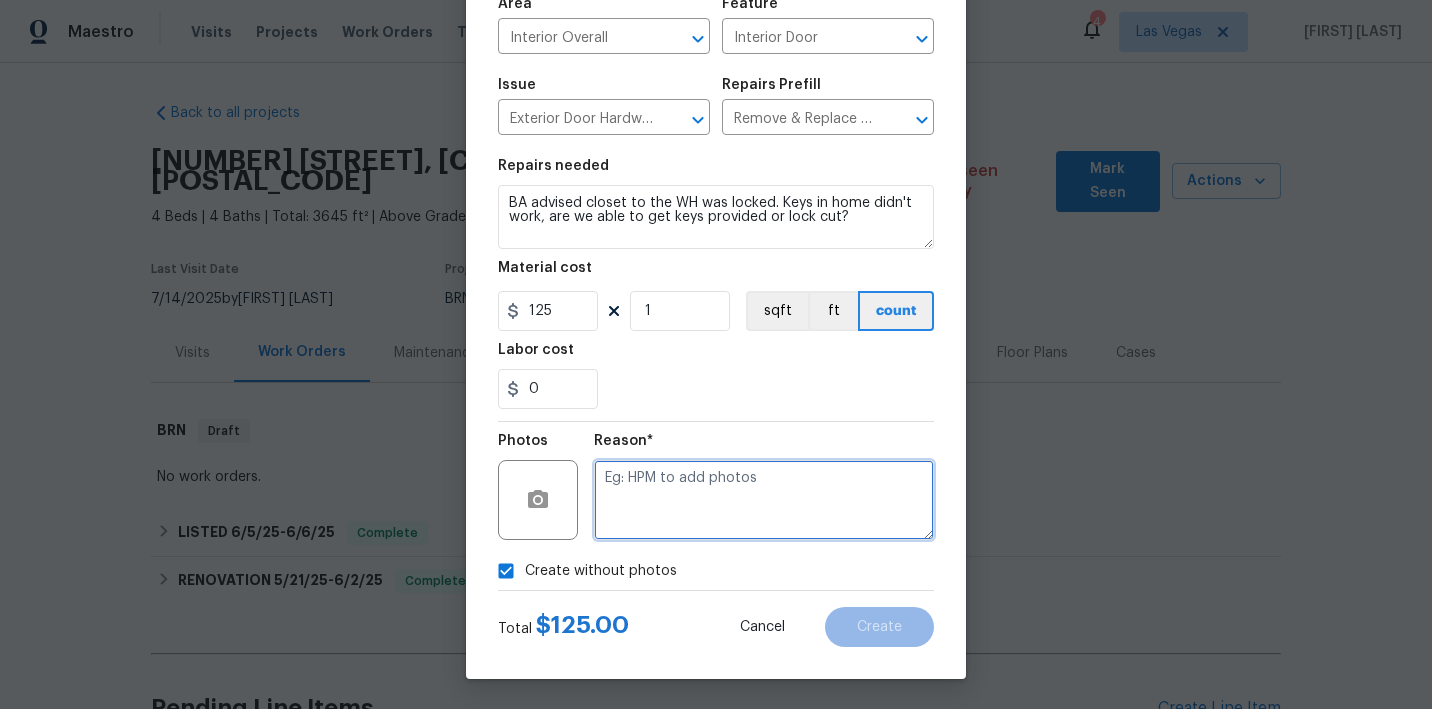 click at bounding box center (764, 500) 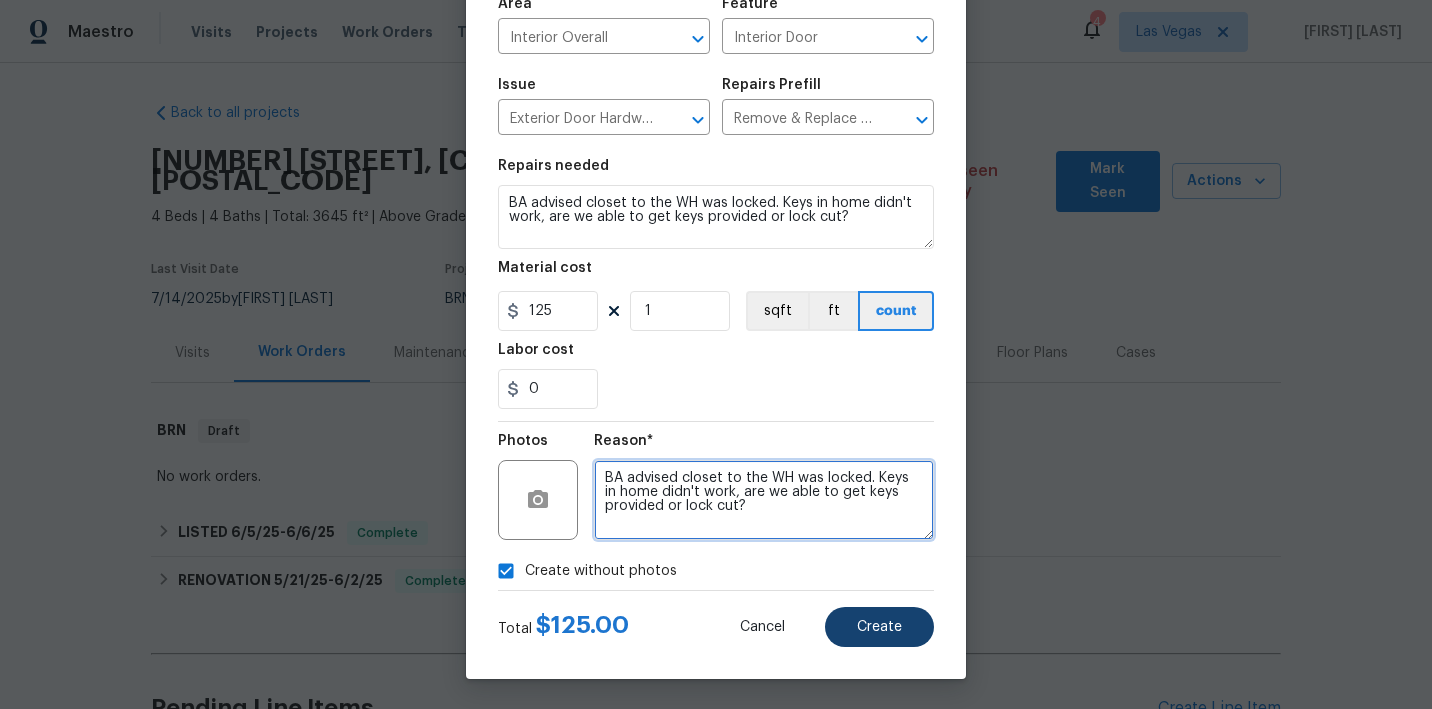 type on "BA advised closet to the WH was locked. Keys in home didn't work, are we able to get keys provided or lock cut?" 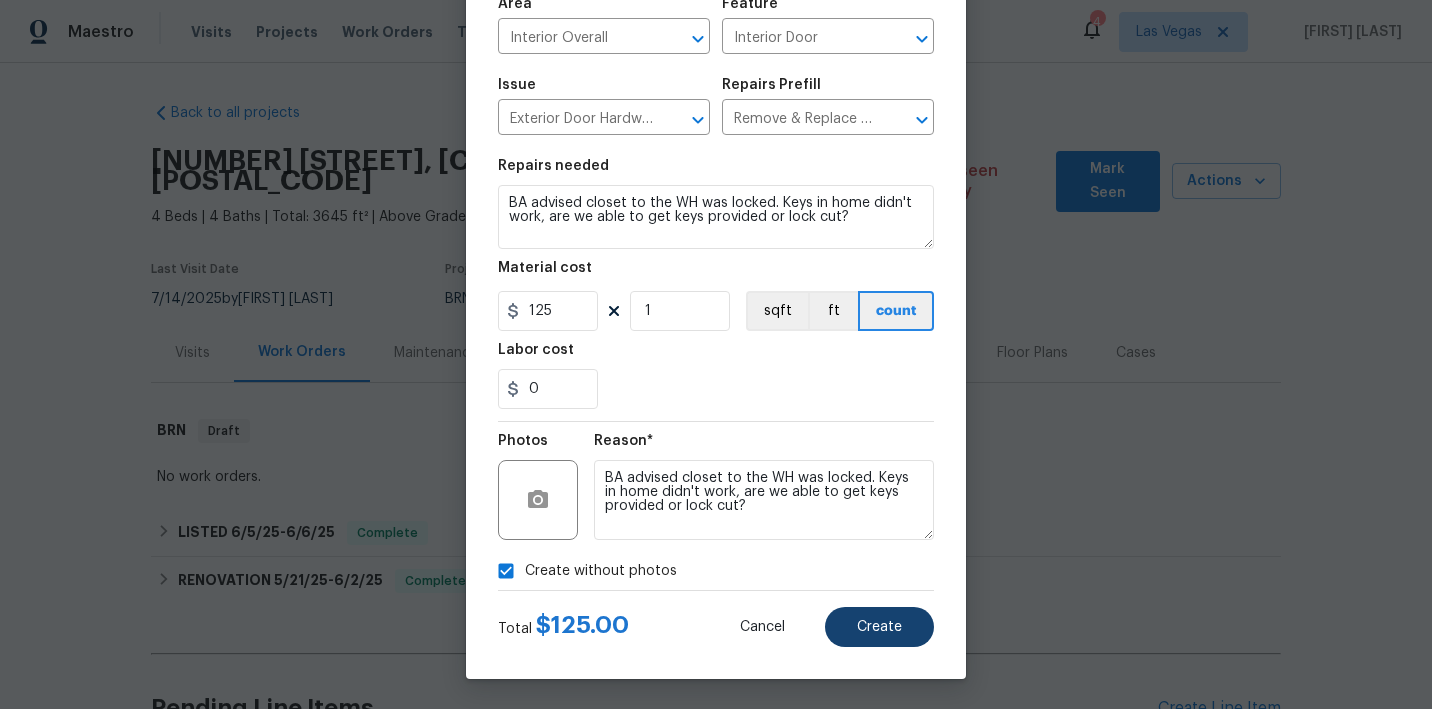 click on "Create" at bounding box center [879, 627] 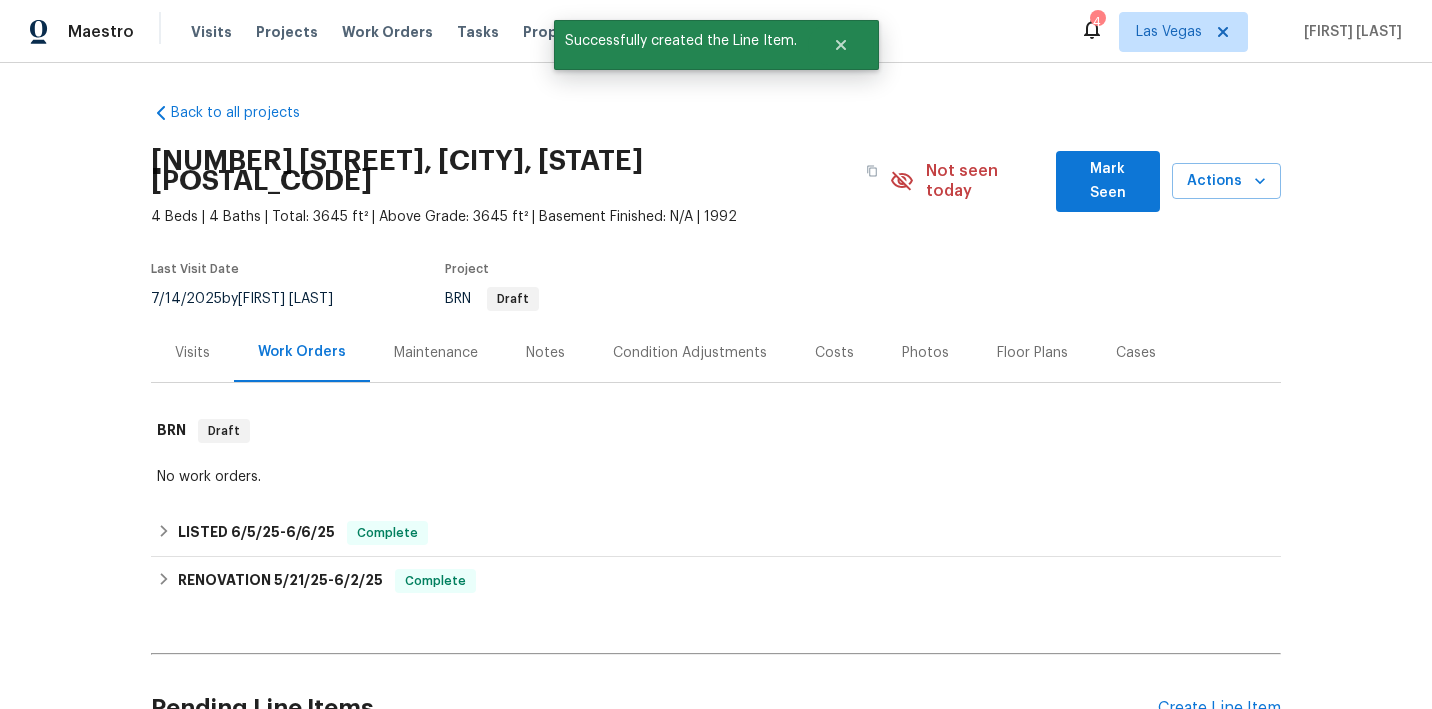 scroll, scrollTop: 0, scrollLeft: 0, axis: both 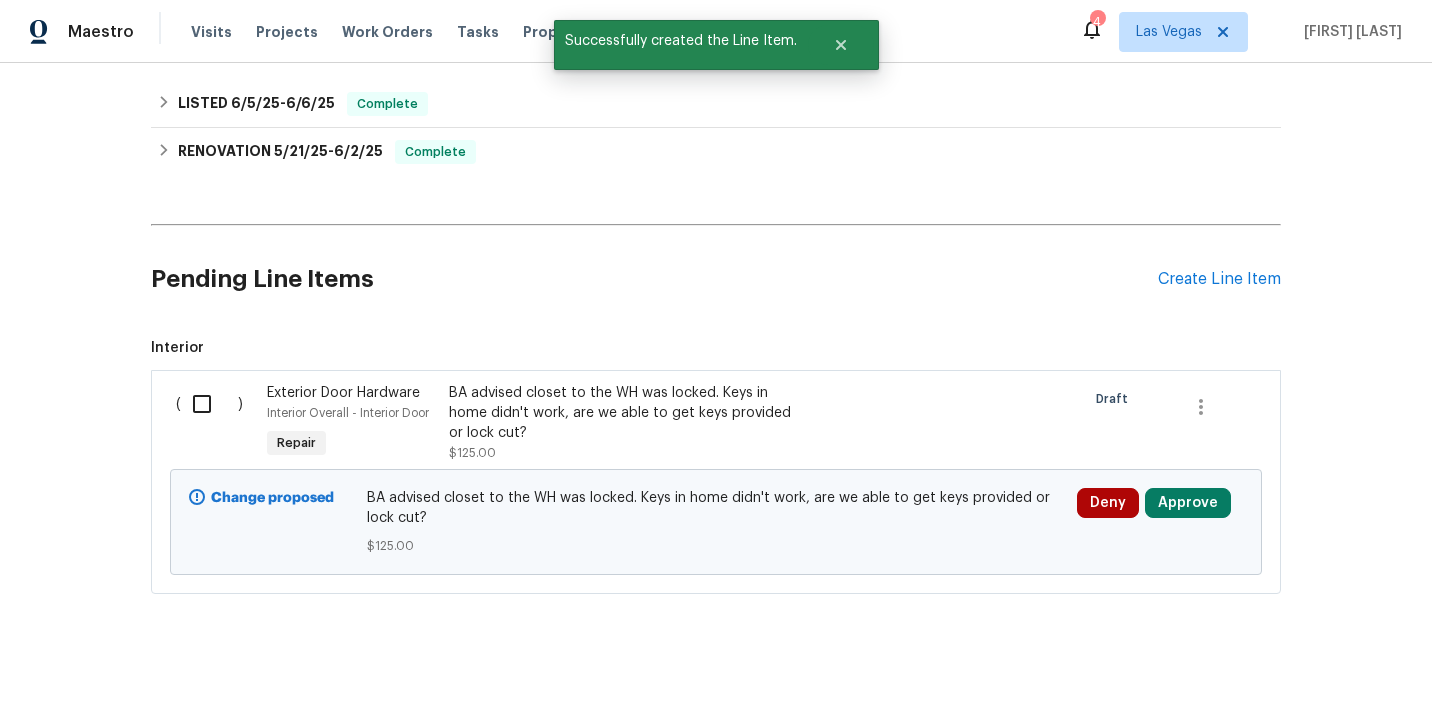 click at bounding box center (209, 404) 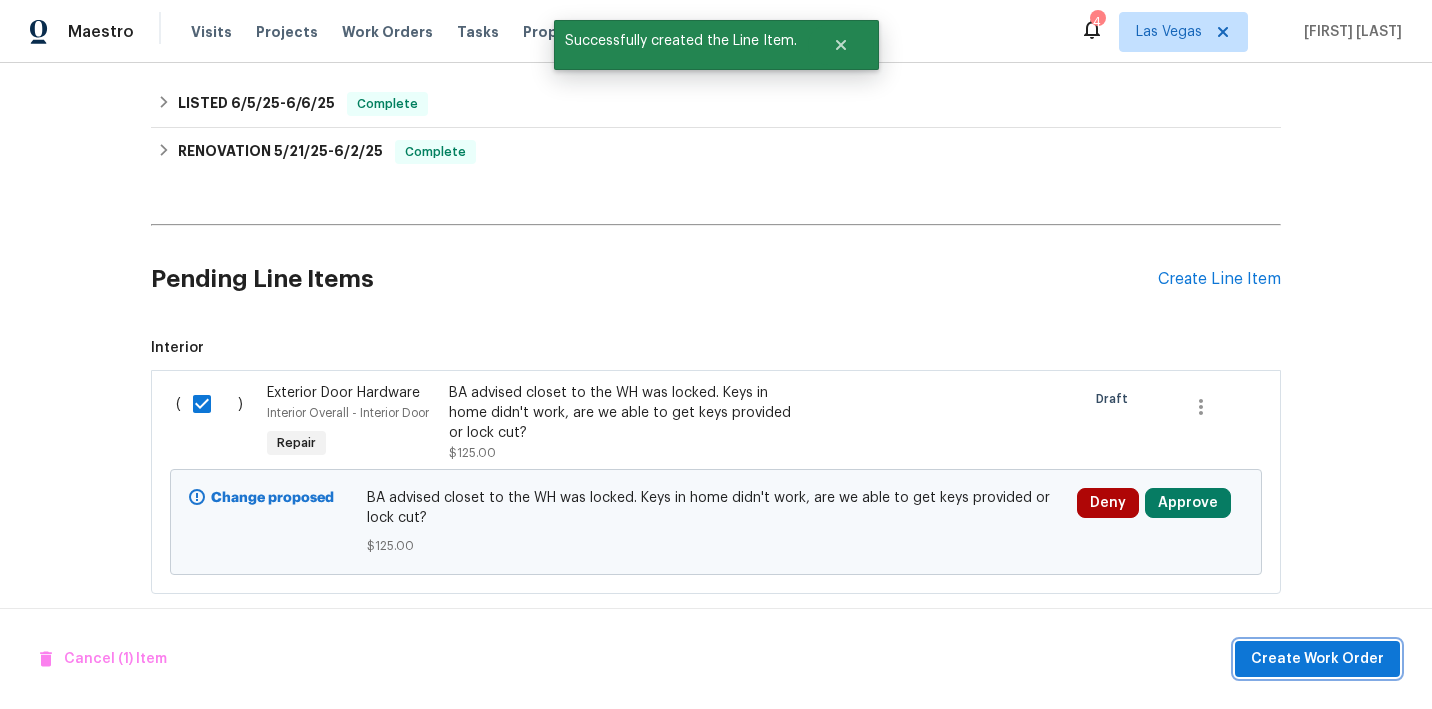 click on "Create Work Order" at bounding box center (1317, 659) 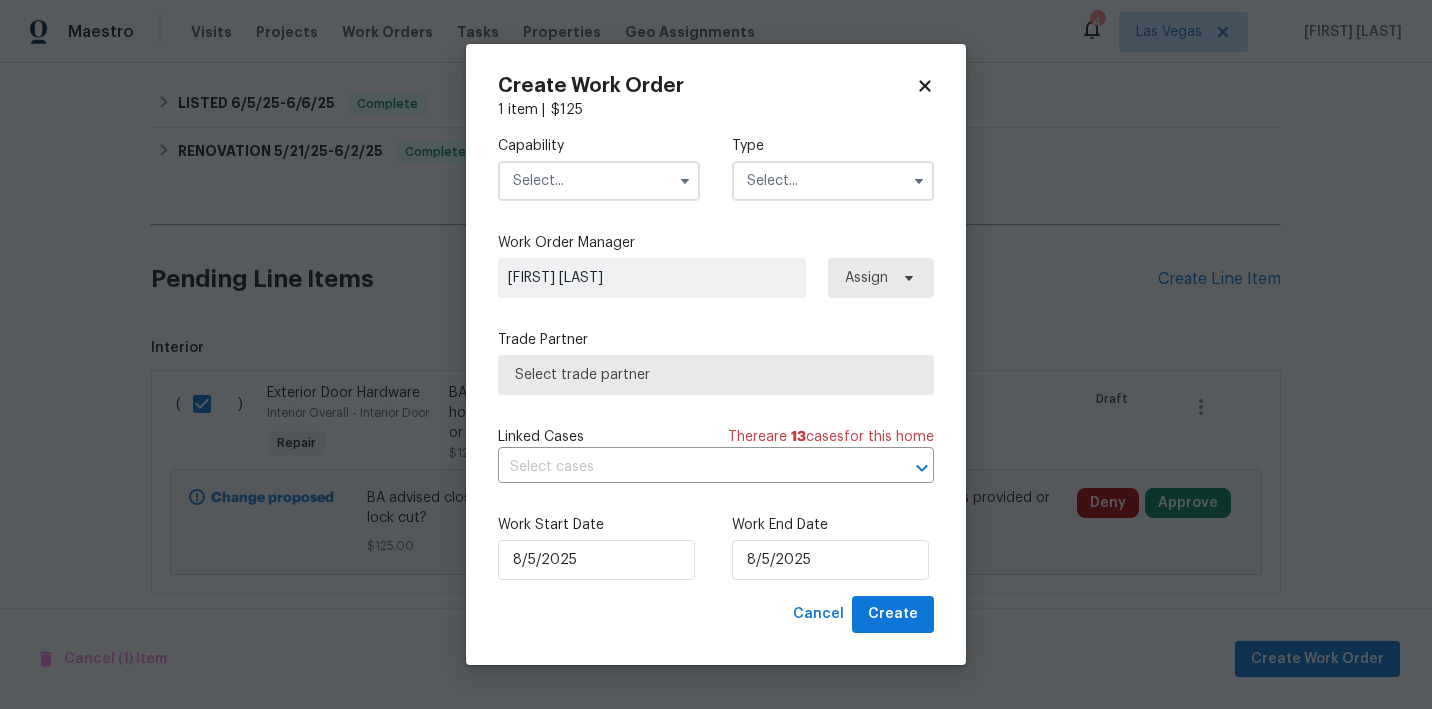 click at bounding box center [599, 181] 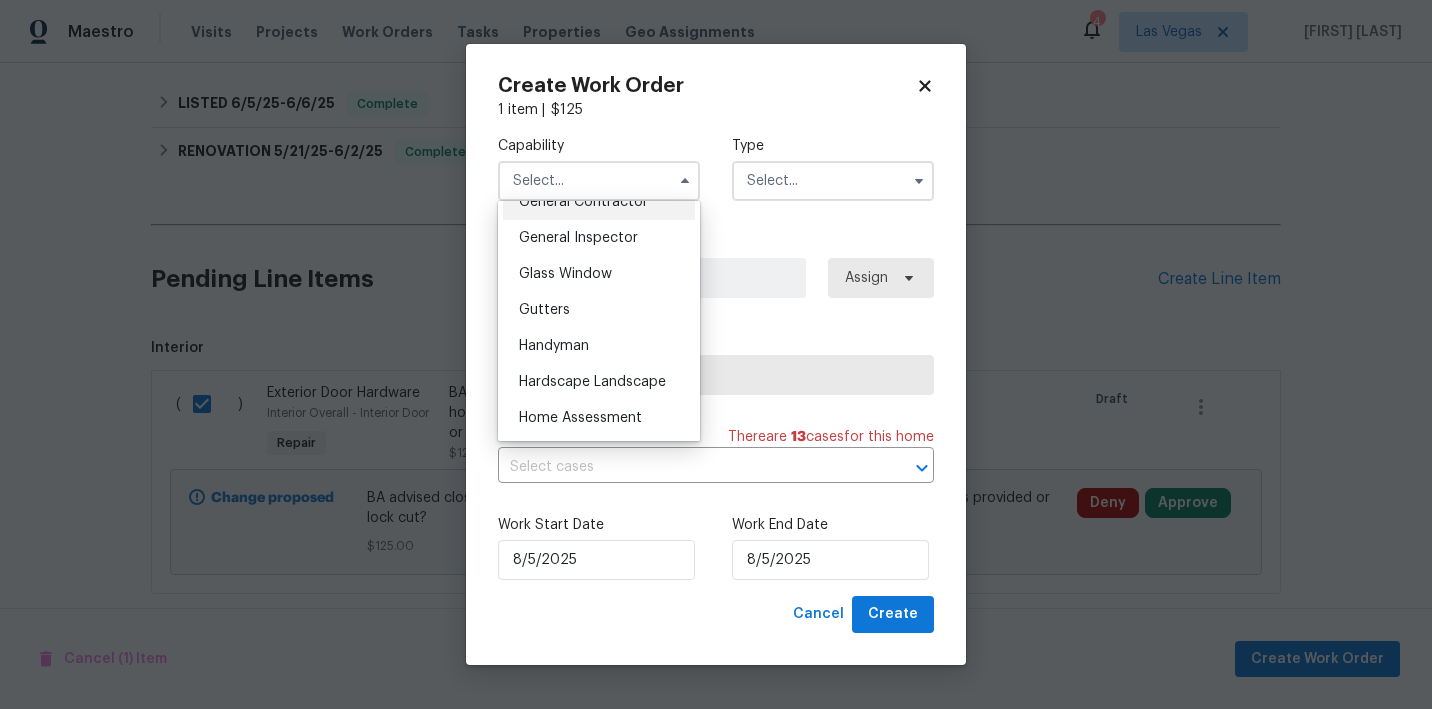 scroll, scrollTop: 982, scrollLeft: 0, axis: vertical 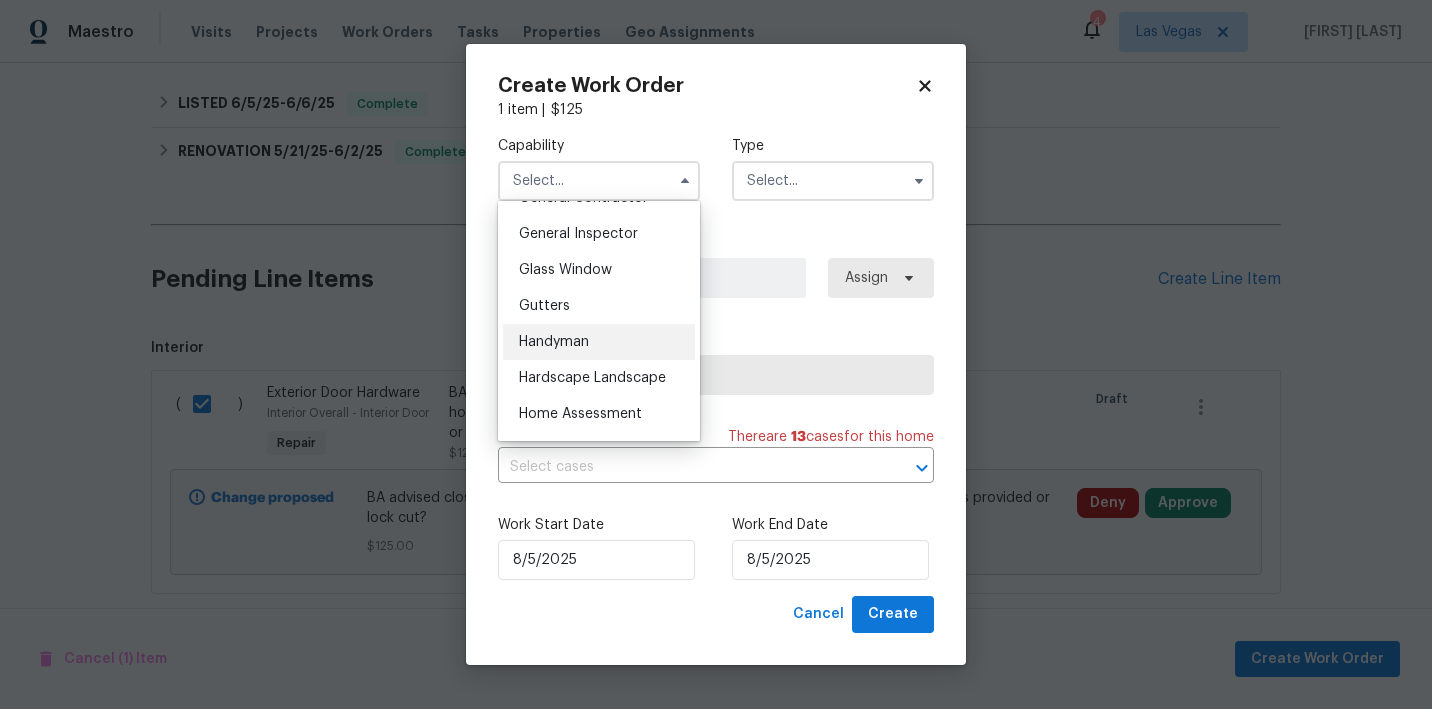 click on "Handyman" at bounding box center [599, 342] 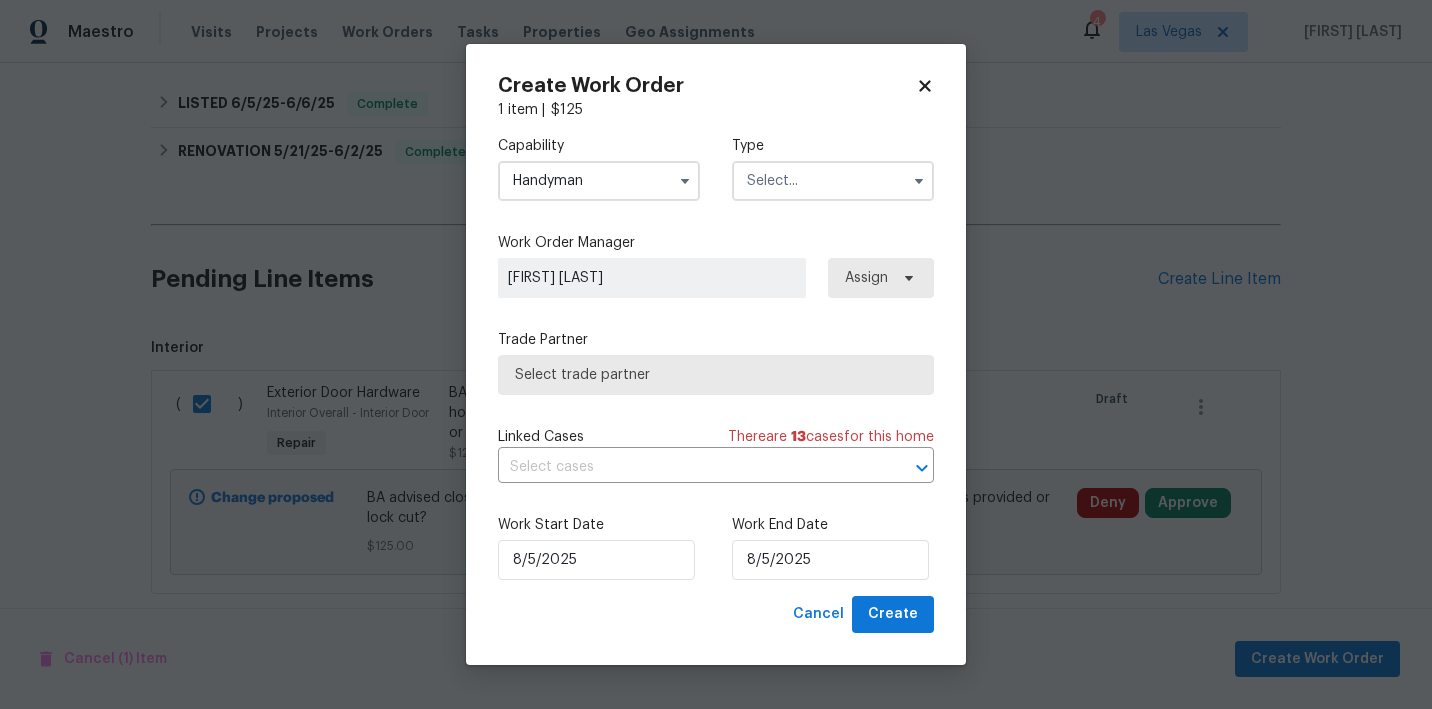 click at bounding box center (833, 181) 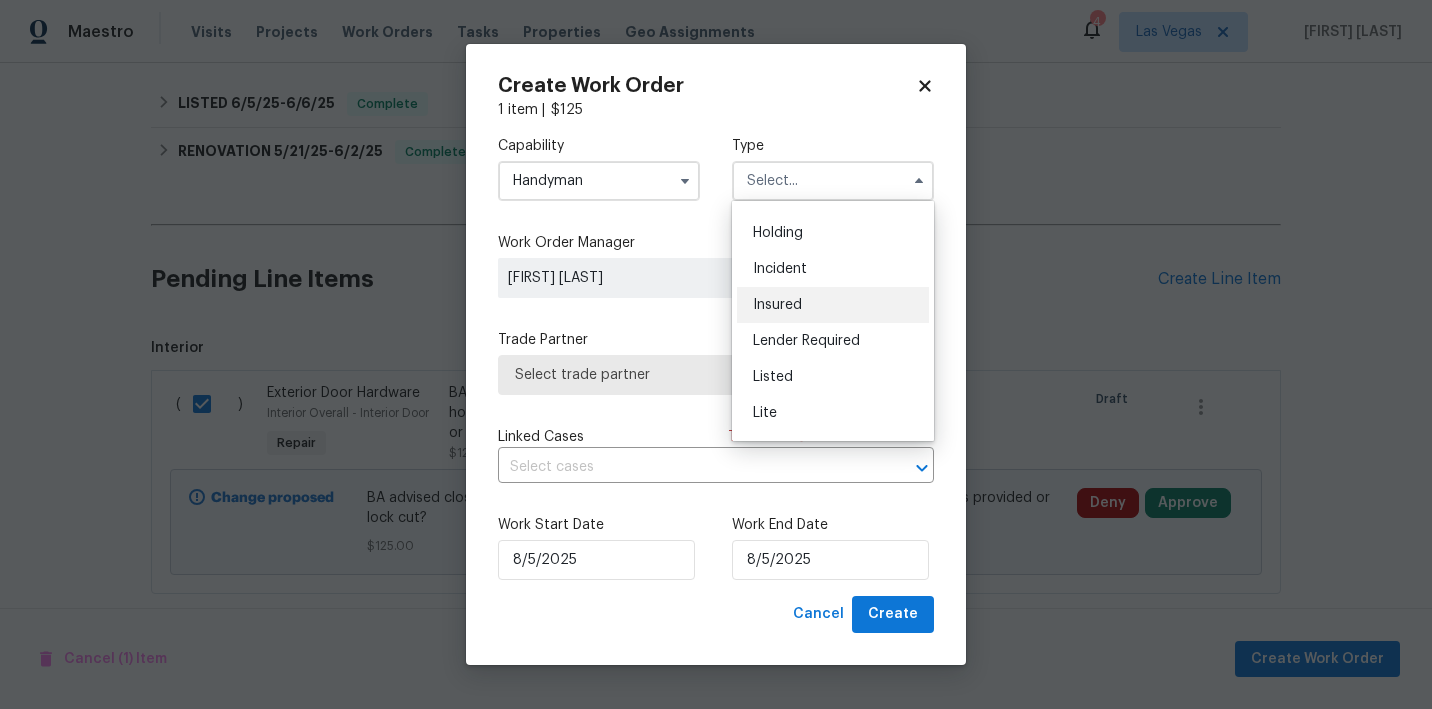 scroll, scrollTop: 71, scrollLeft: 0, axis: vertical 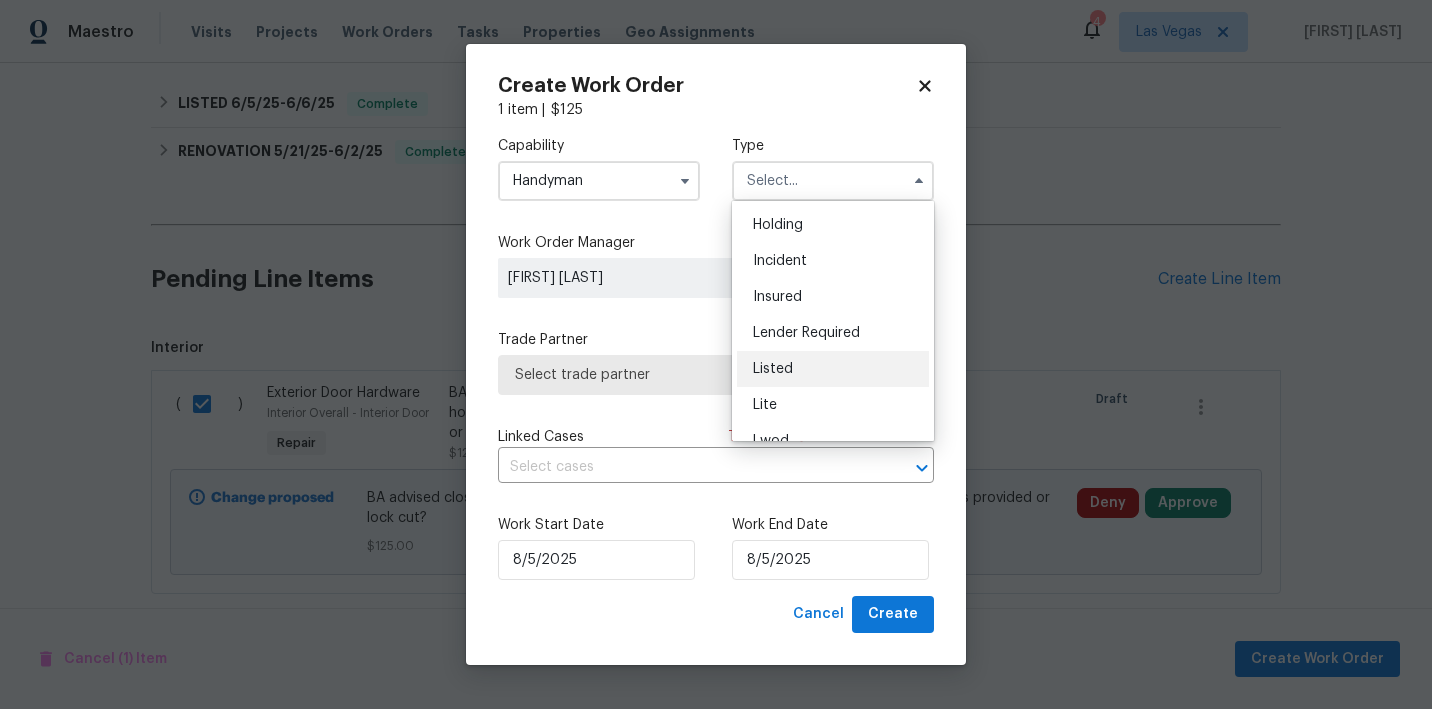 click on "Listed" at bounding box center (773, 369) 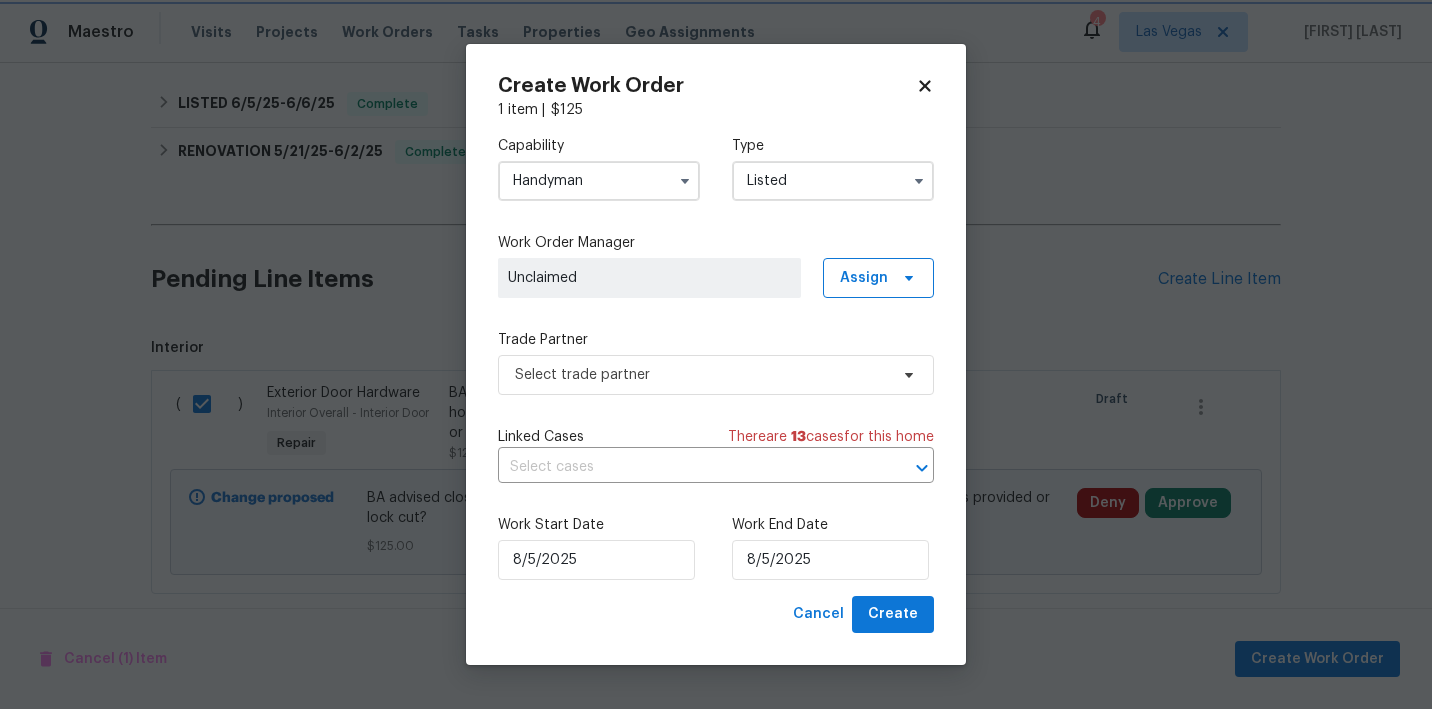 scroll, scrollTop: 0, scrollLeft: 0, axis: both 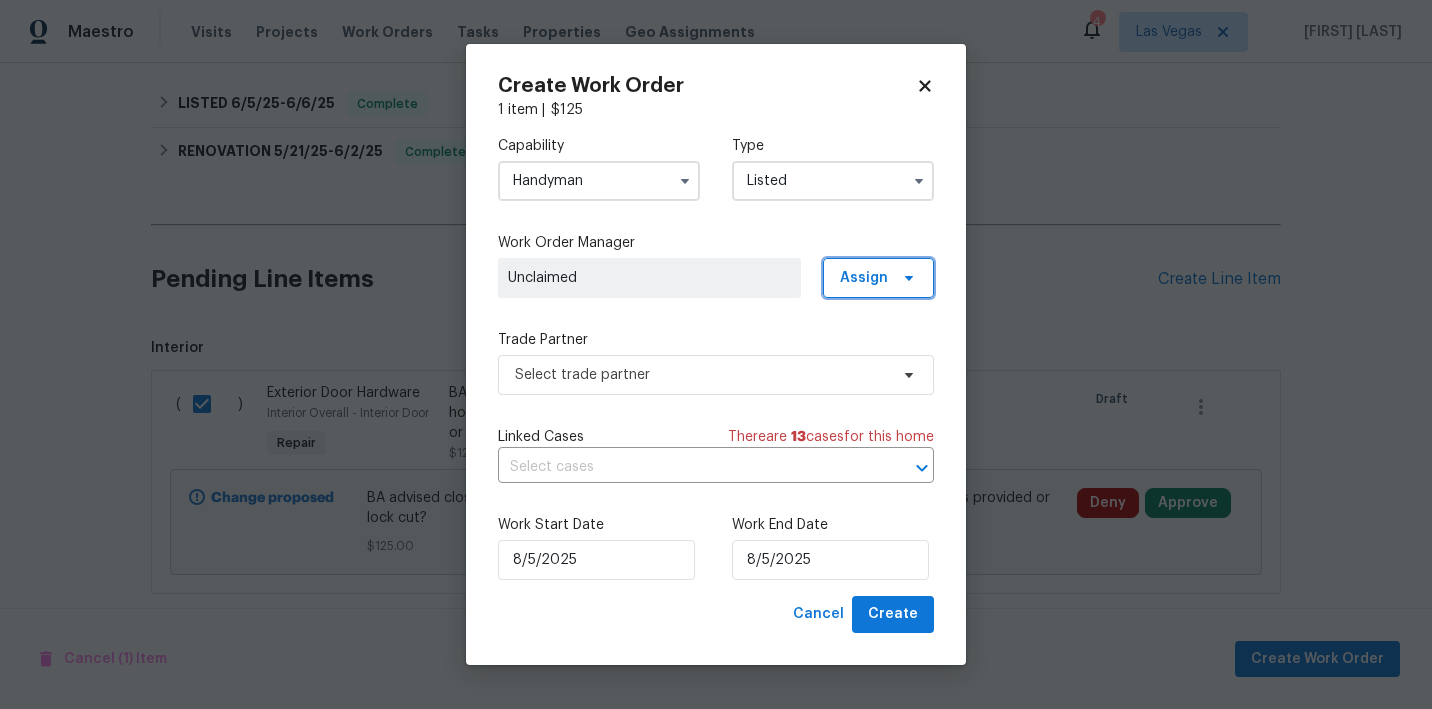 click on "Assign" at bounding box center (864, 278) 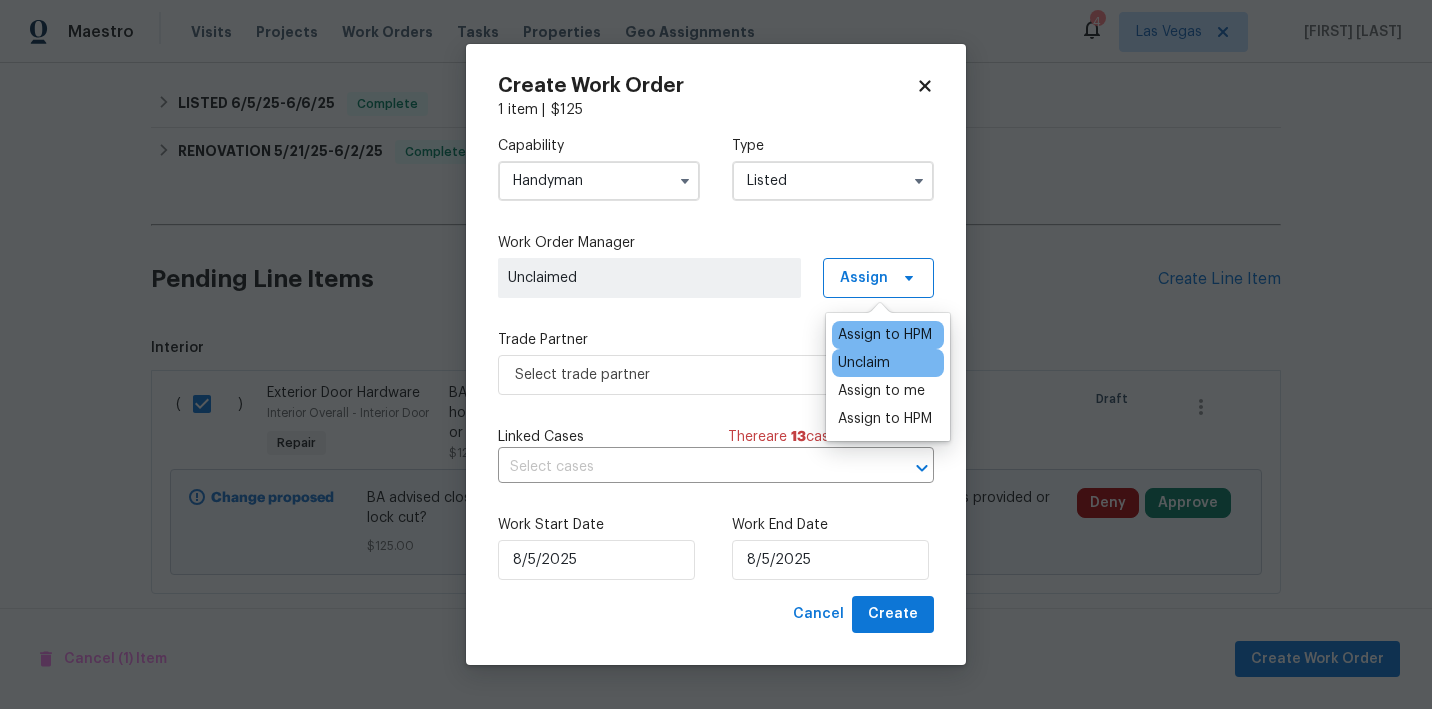 click on "Assign to HPM" at bounding box center [885, 335] 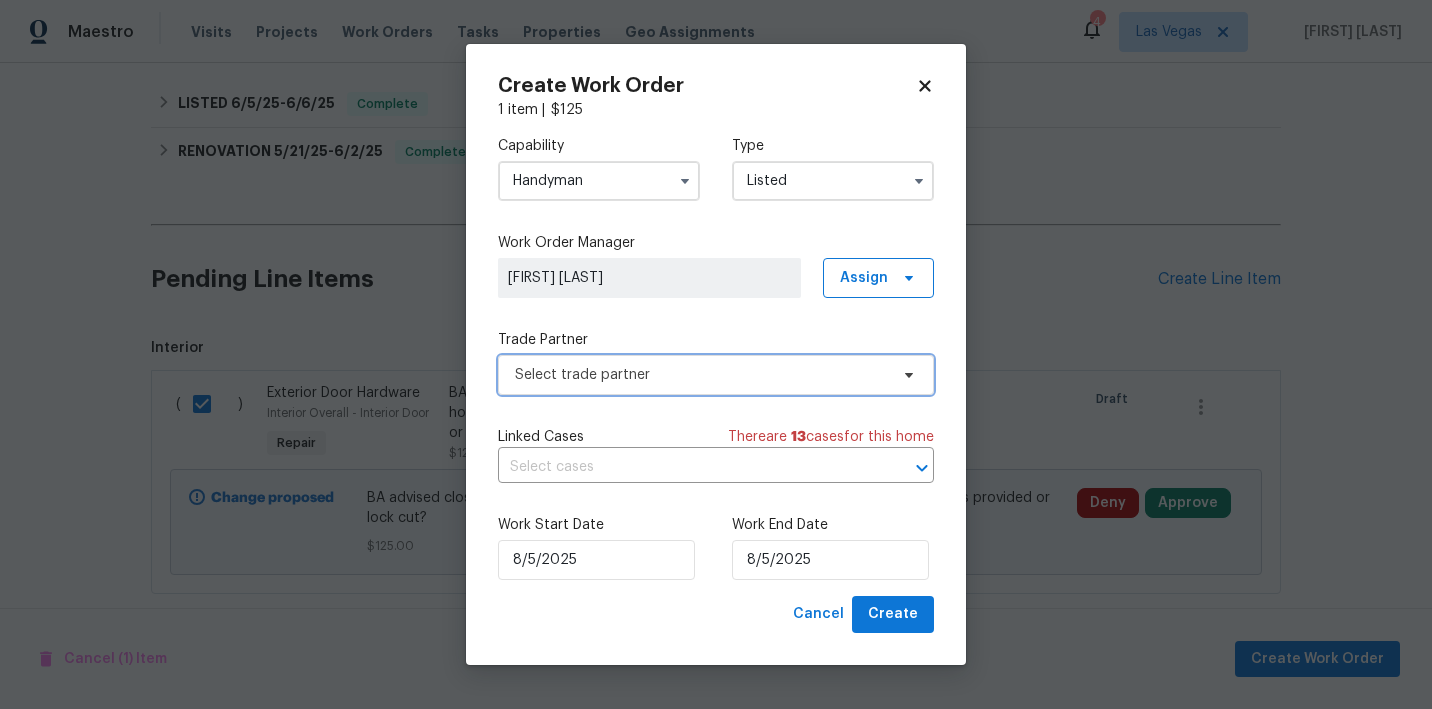 click on "Select trade partner" at bounding box center [701, 375] 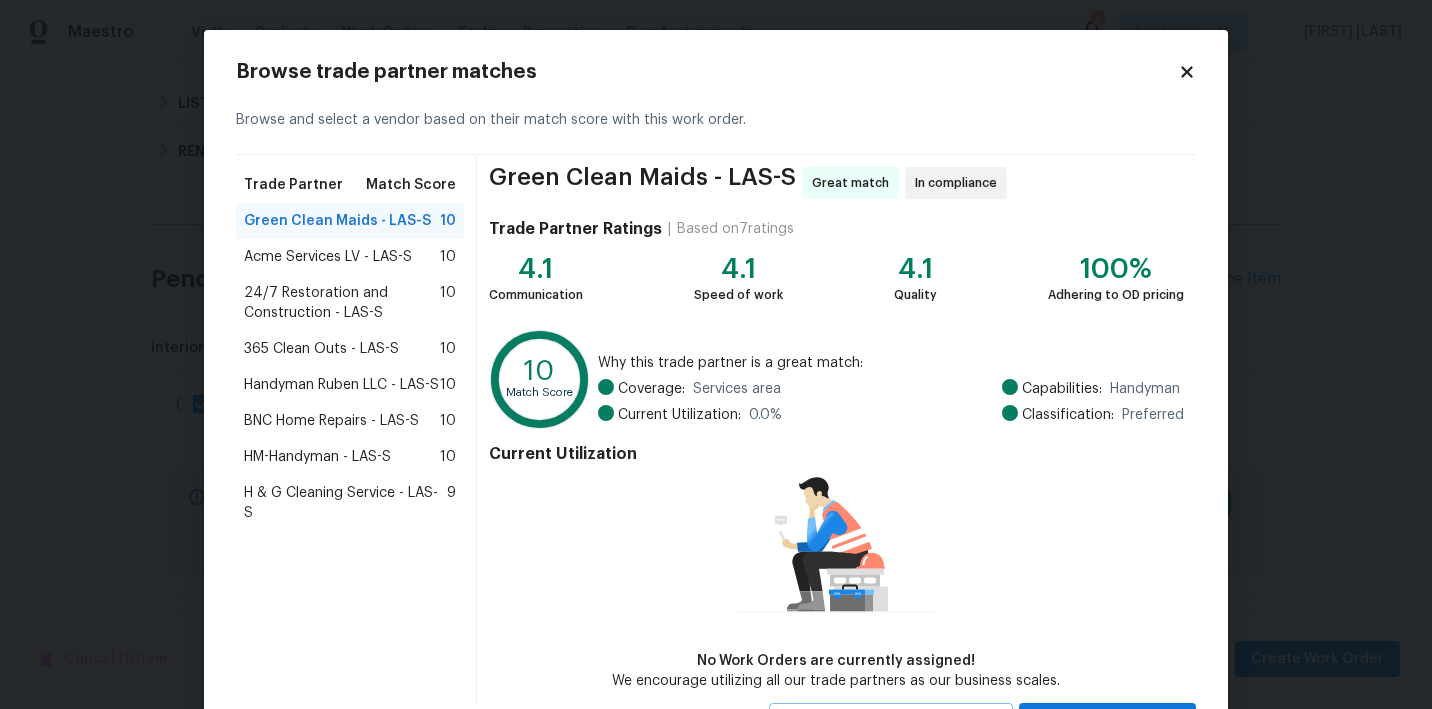 click on "365 Clean Outs - LAS-S" at bounding box center (321, 349) 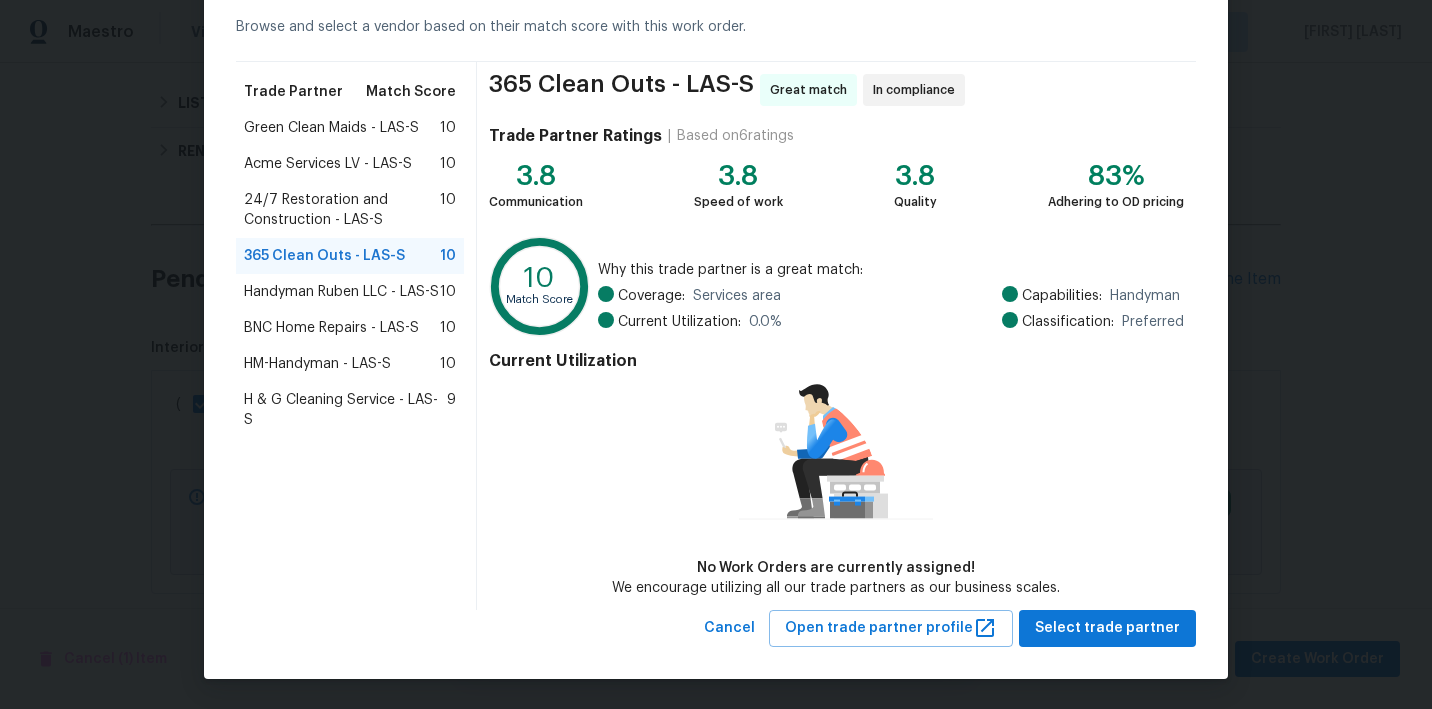 scroll, scrollTop: 92, scrollLeft: 0, axis: vertical 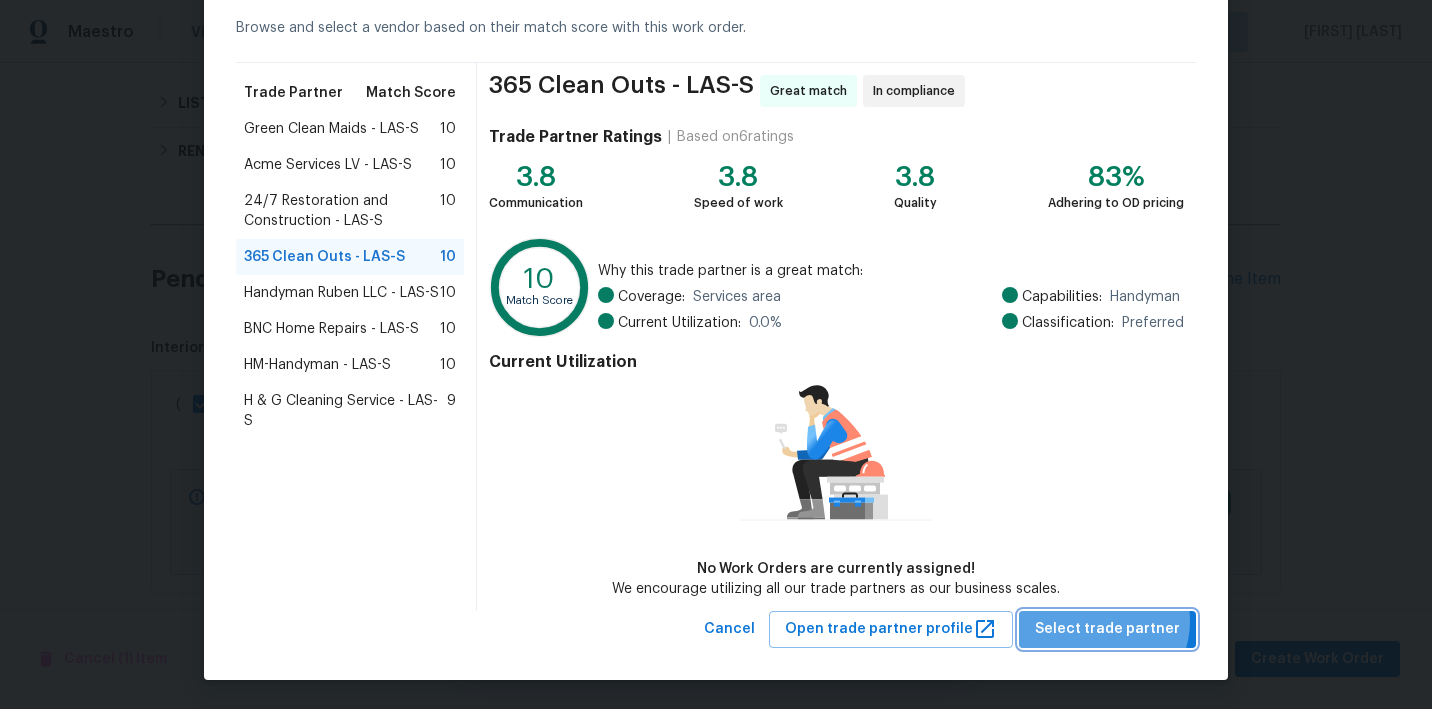 click on "Select trade partner" at bounding box center (1107, 629) 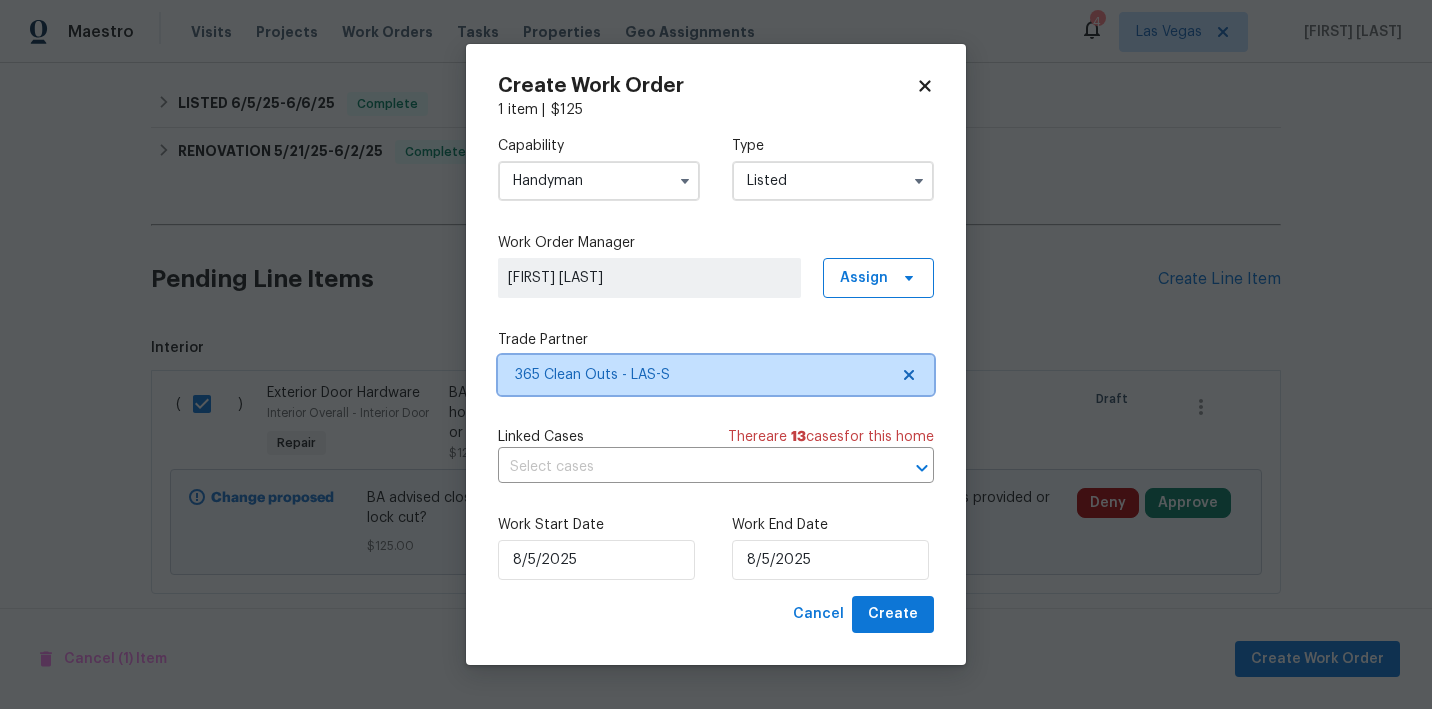 scroll, scrollTop: 0, scrollLeft: 0, axis: both 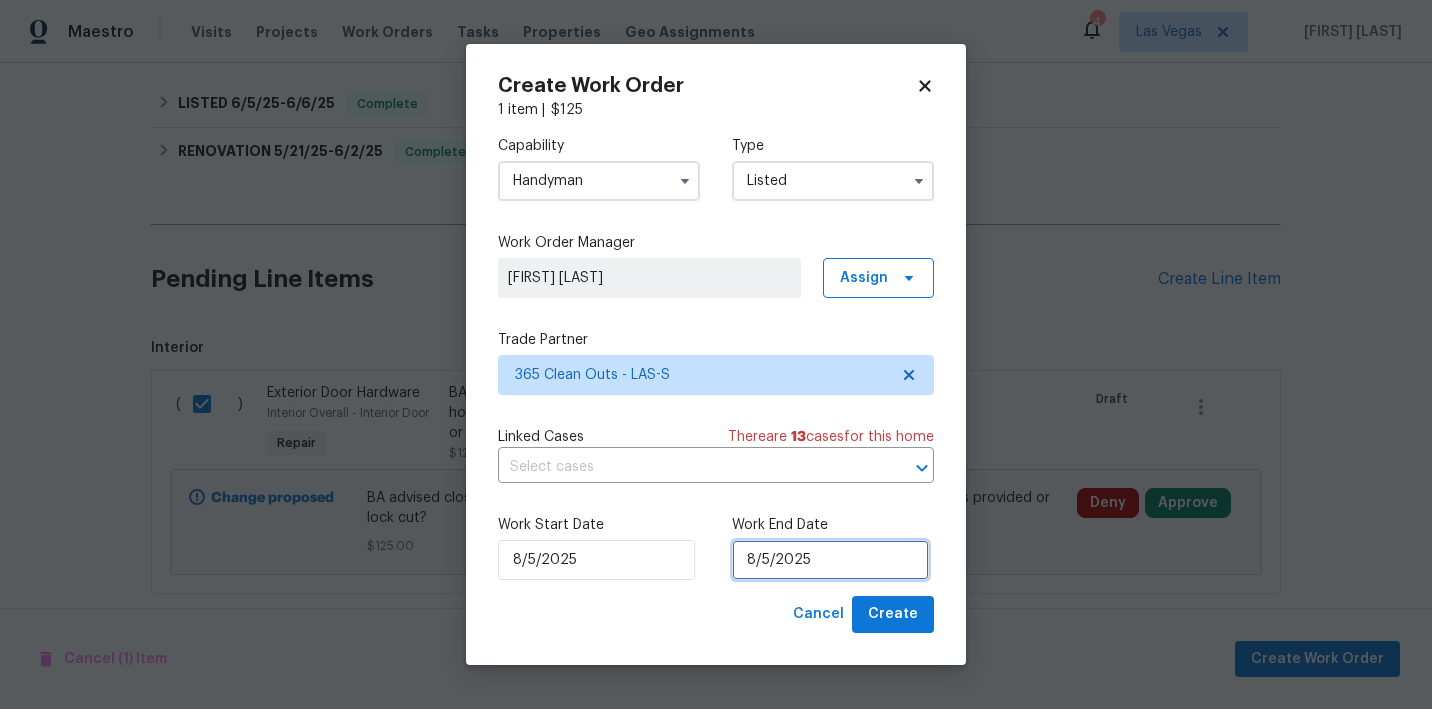 click on "8/5/2025" at bounding box center (830, 560) 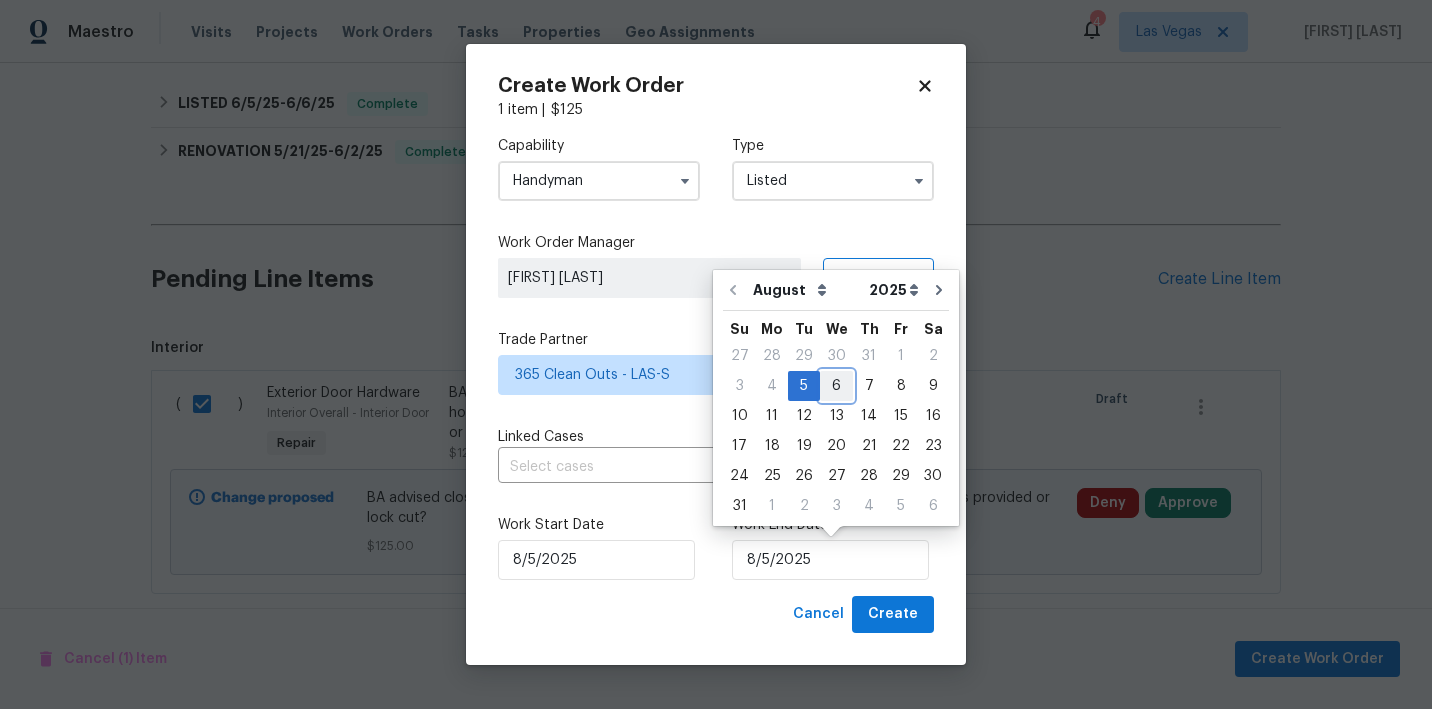 click on "6" at bounding box center [836, 386] 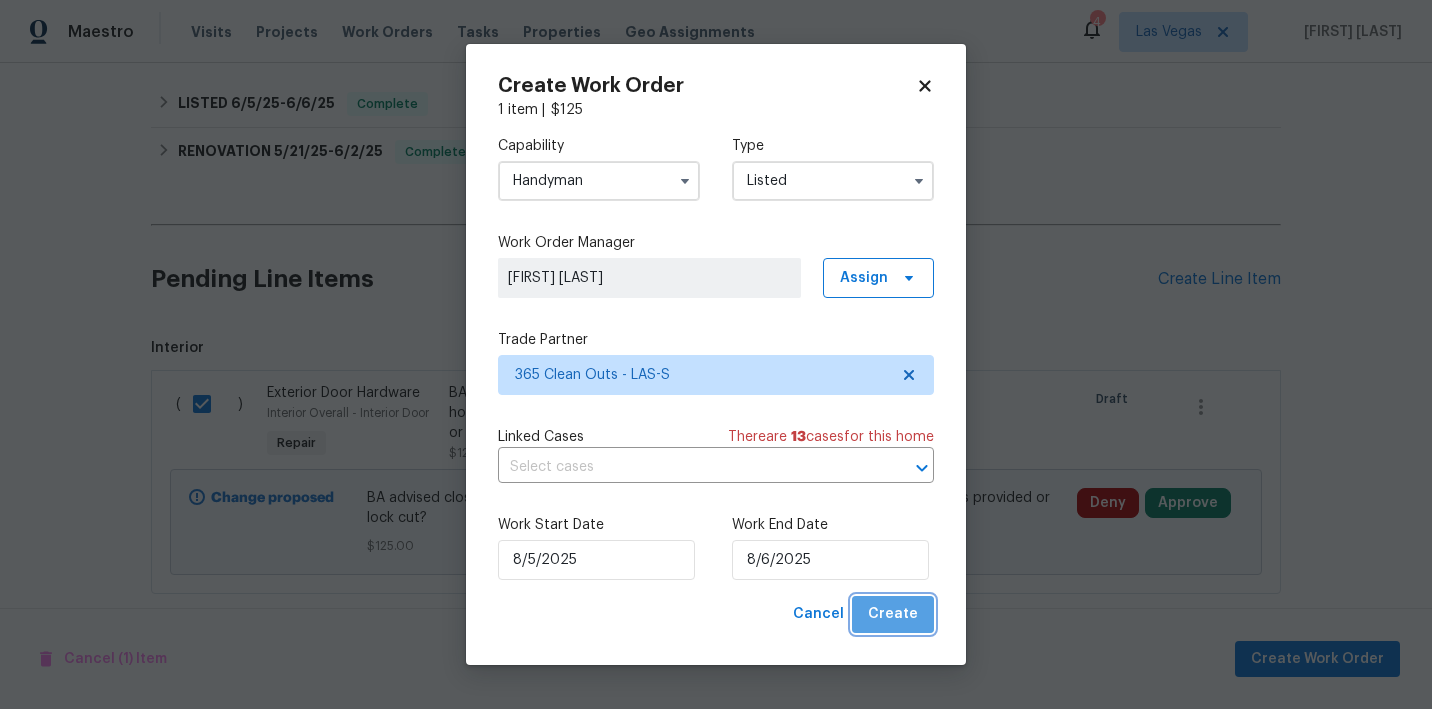 click on "Create" at bounding box center (893, 614) 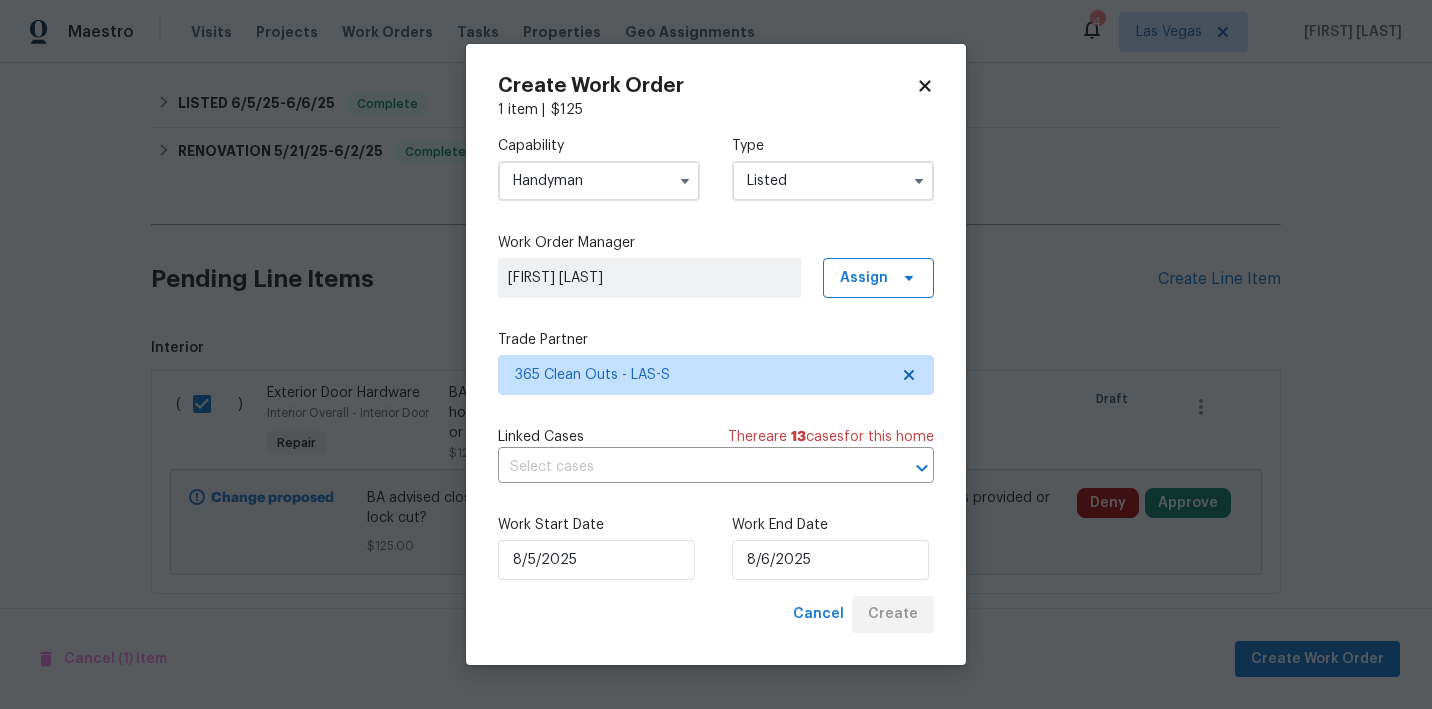 checkbox on "false" 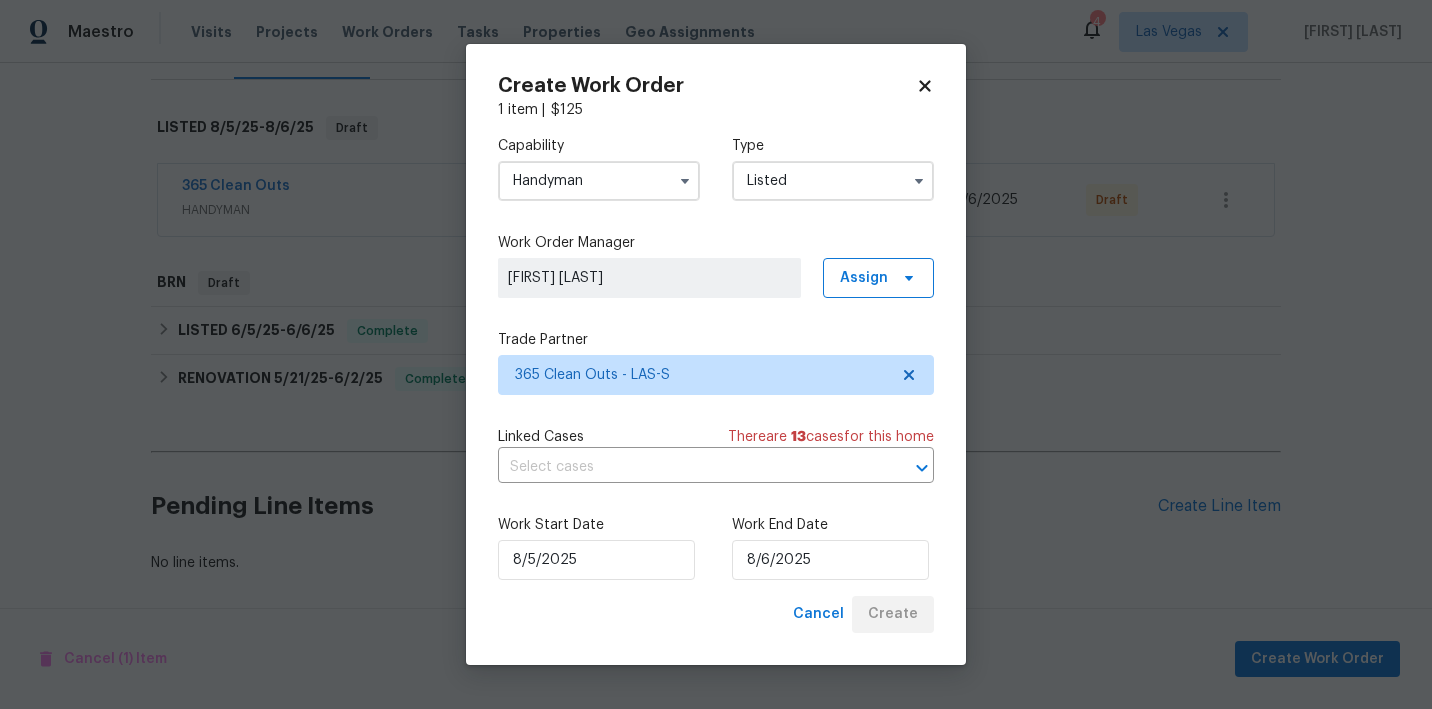 scroll, scrollTop: 282, scrollLeft: 0, axis: vertical 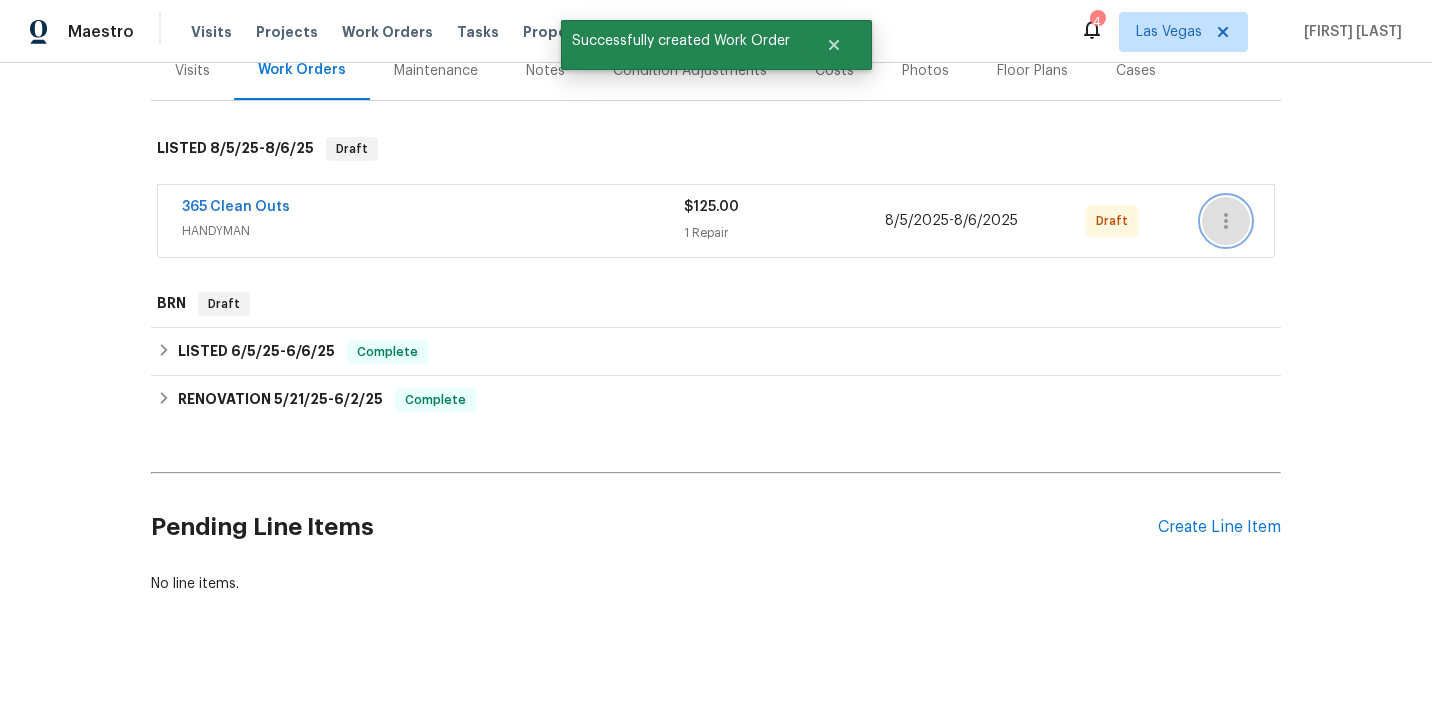 drag, startPoint x: 1107, startPoint y: 6, endPoint x: 1224, endPoint y: 194, distance: 221.43396 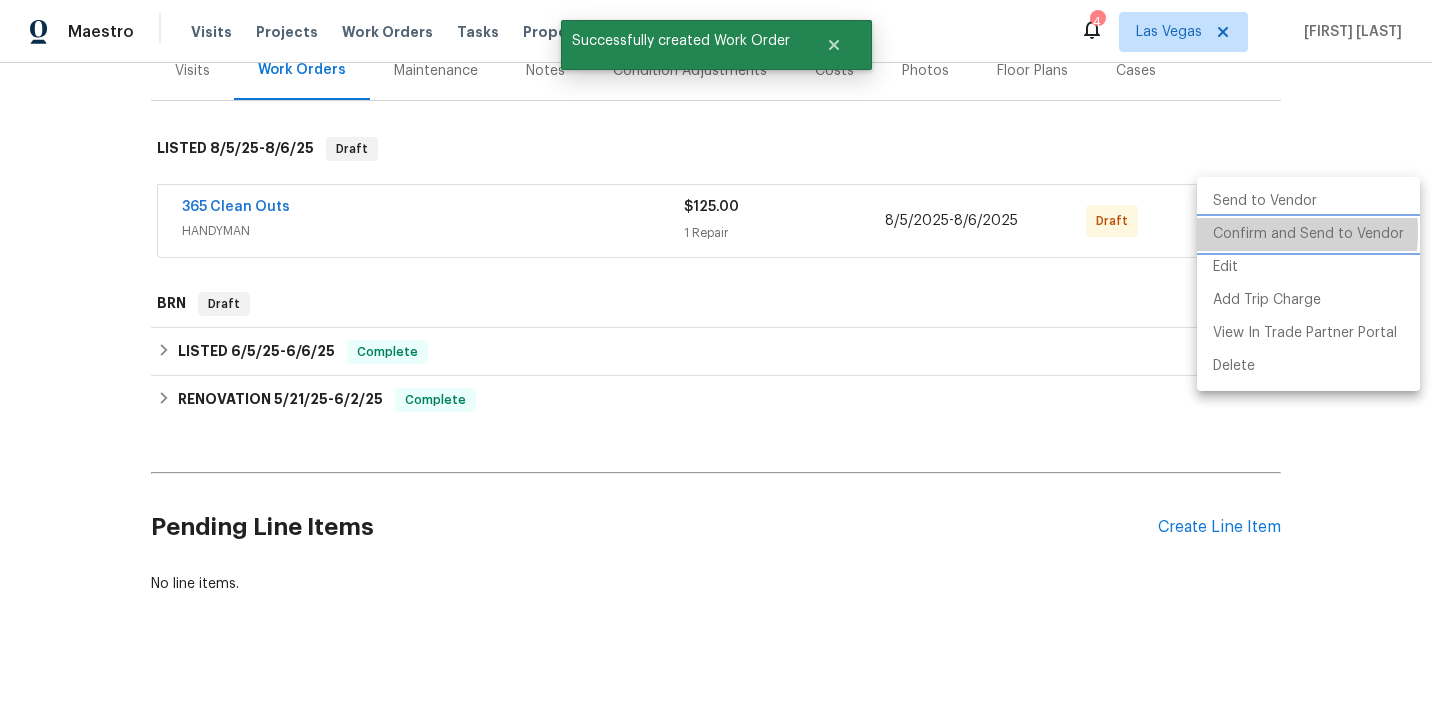click on "Confirm and Send to Vendor" at bounding box center [1308, 234] 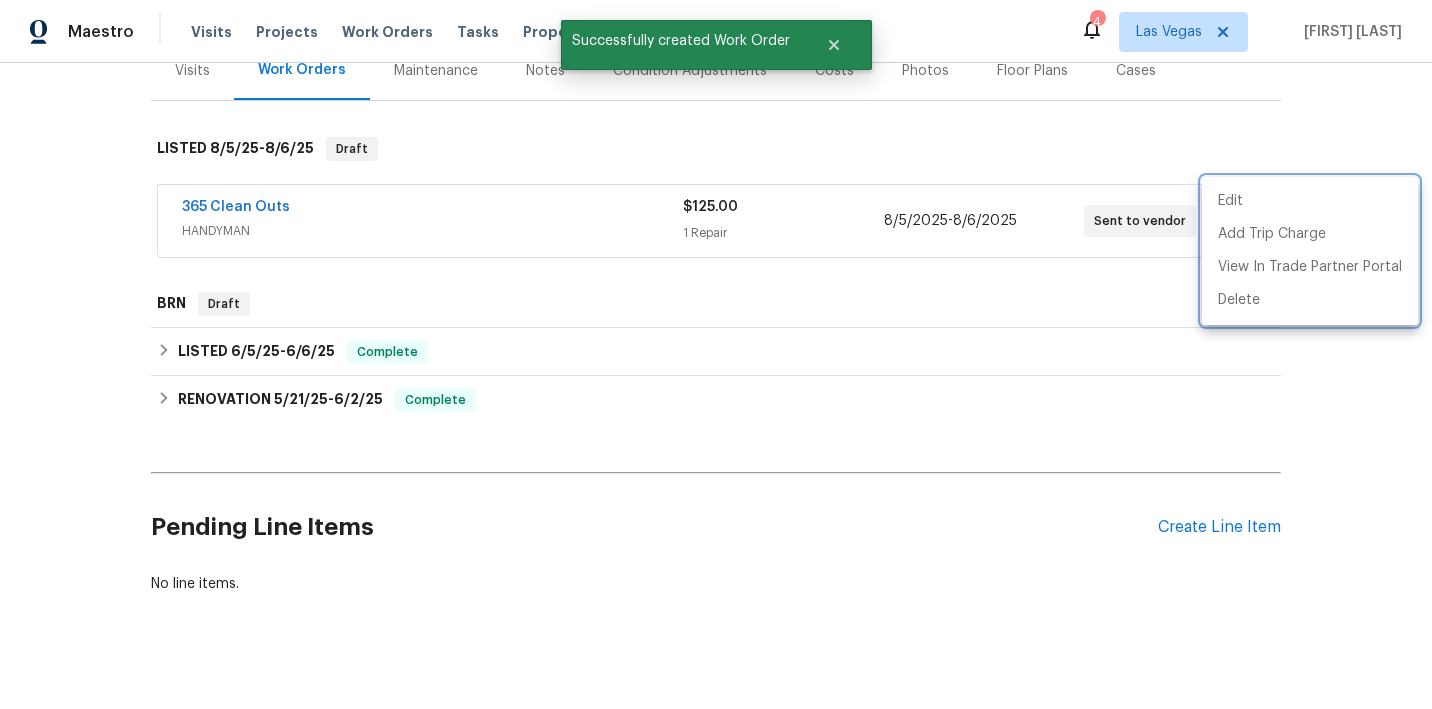 click at bounding box center [716, 354] 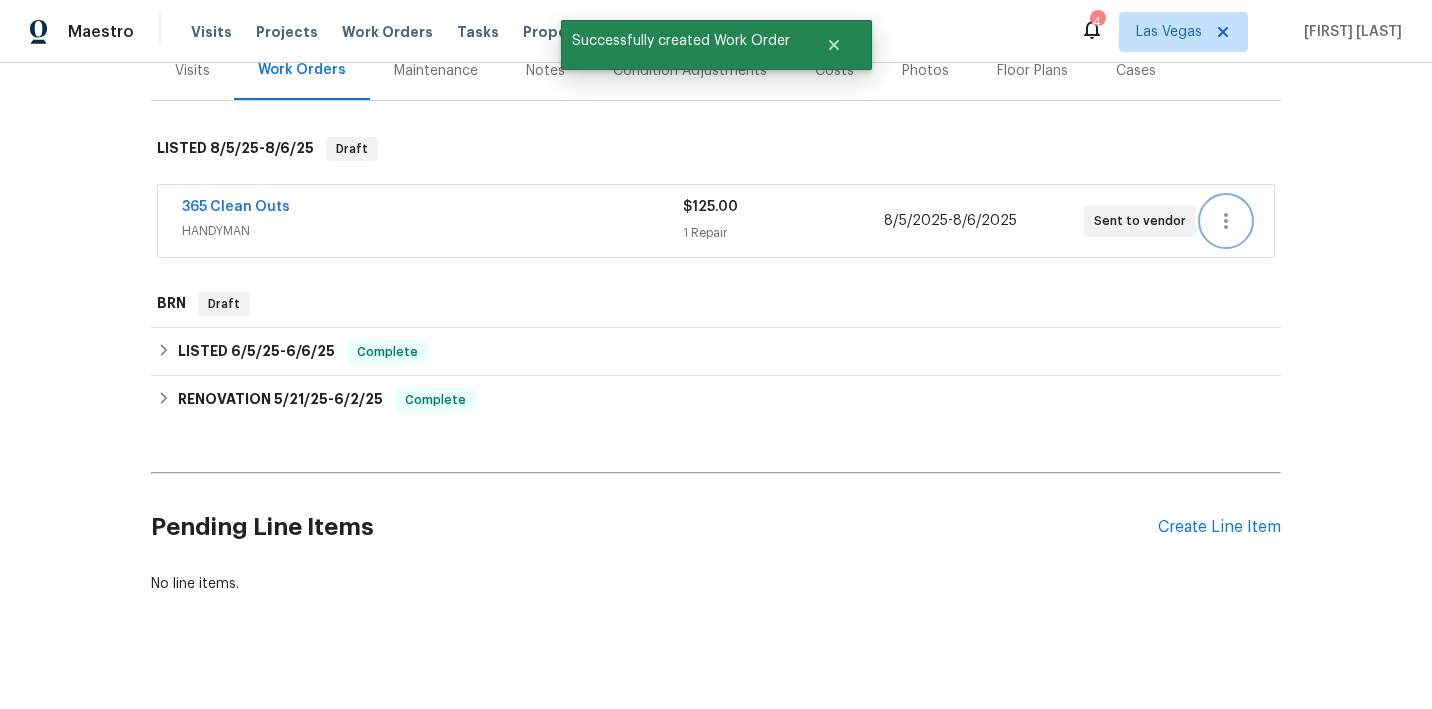 scroll, scrollTop: 0, scrollLeft: 0, axis: both 